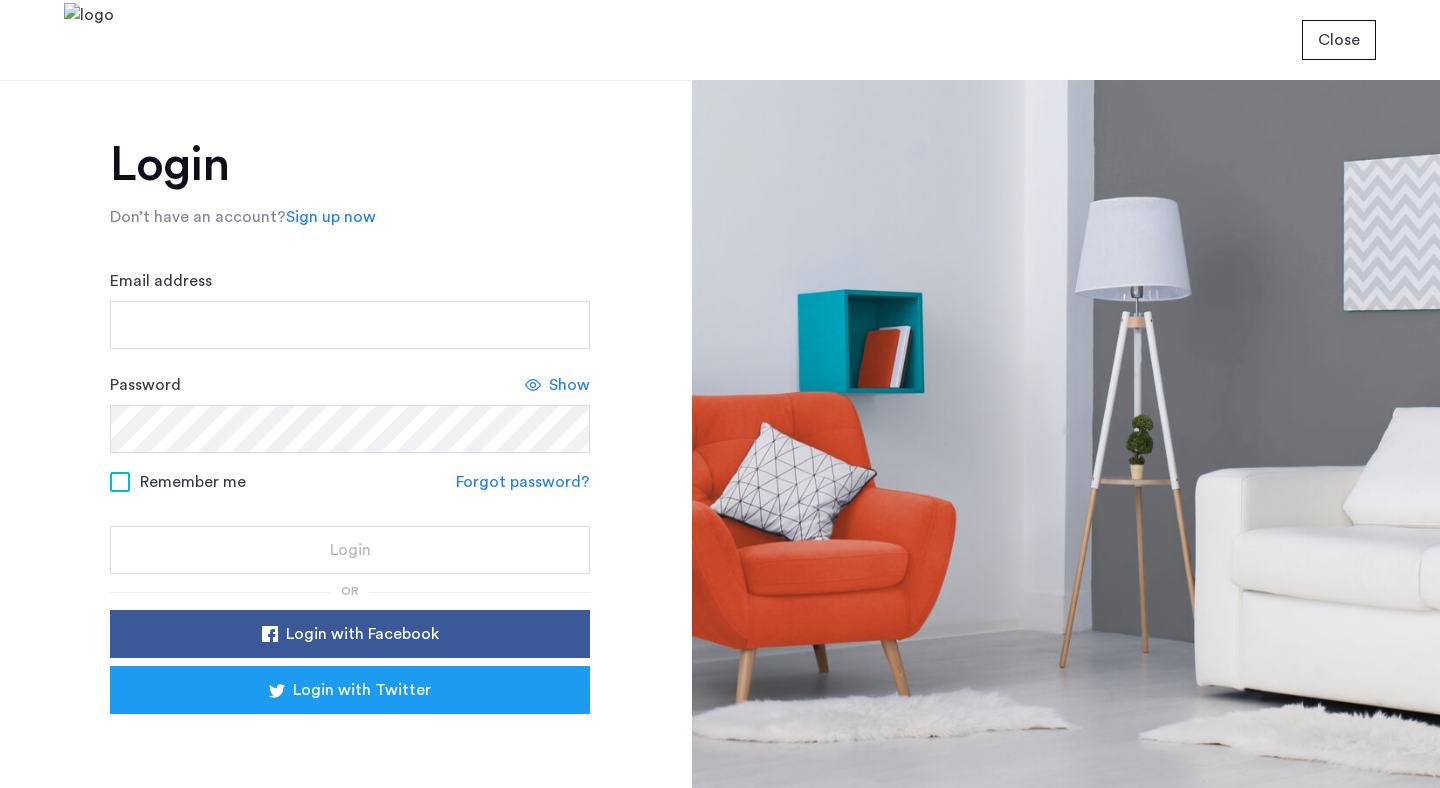 scroll, scrollTop: 0, scrollLeft: 0, axis: both 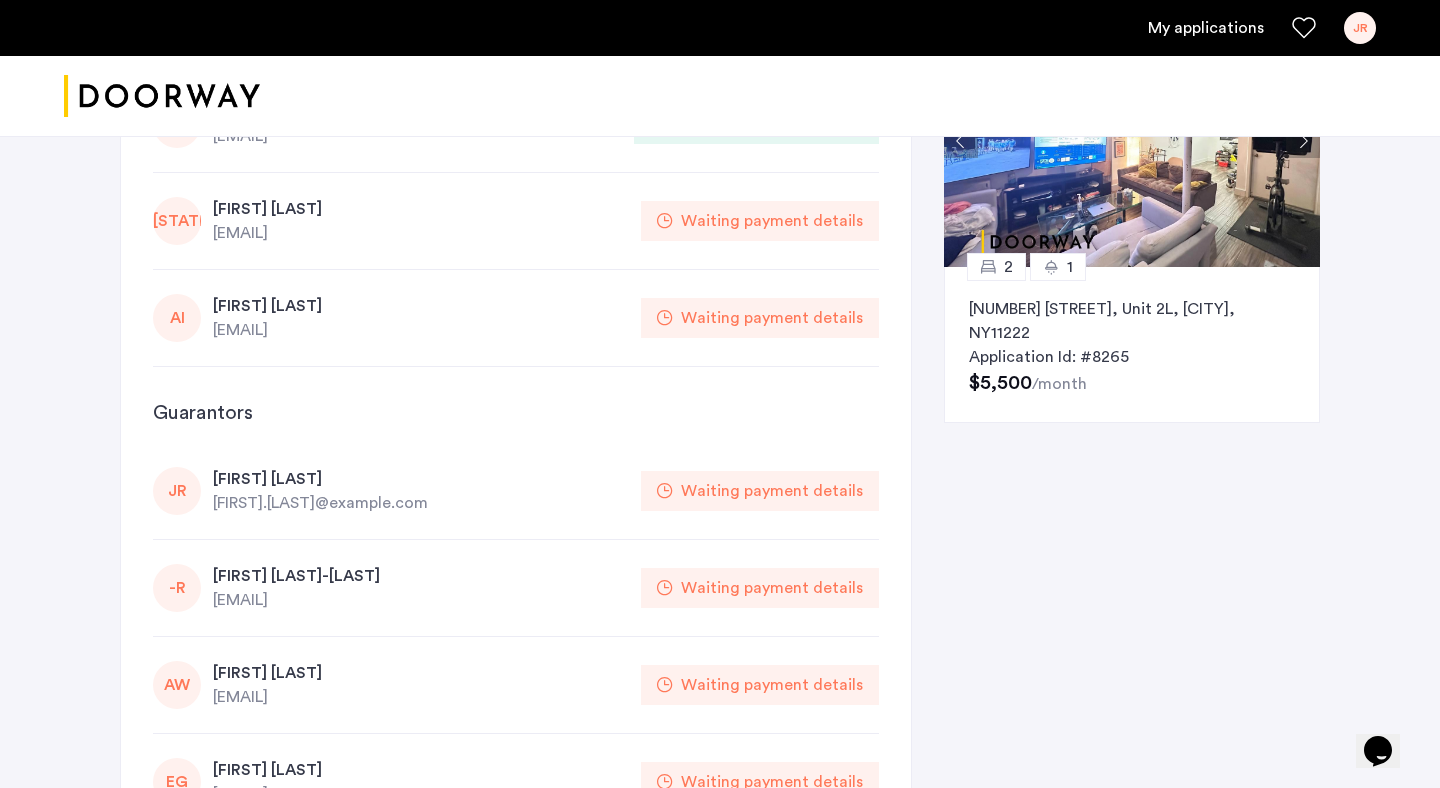 click on "Waiting payment details" 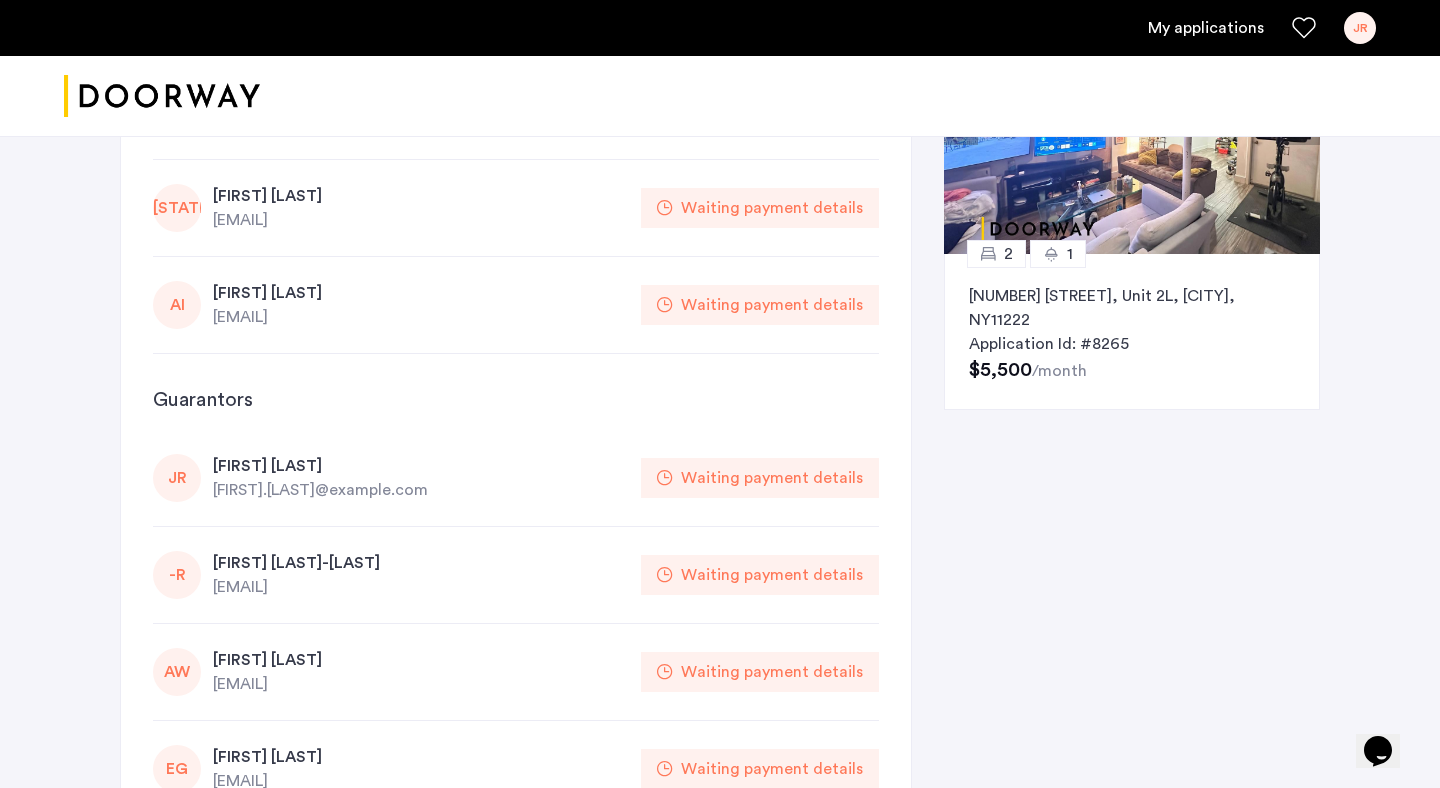 scroll, scrollTop: 190, scrollLeft: 0, axis: vertical 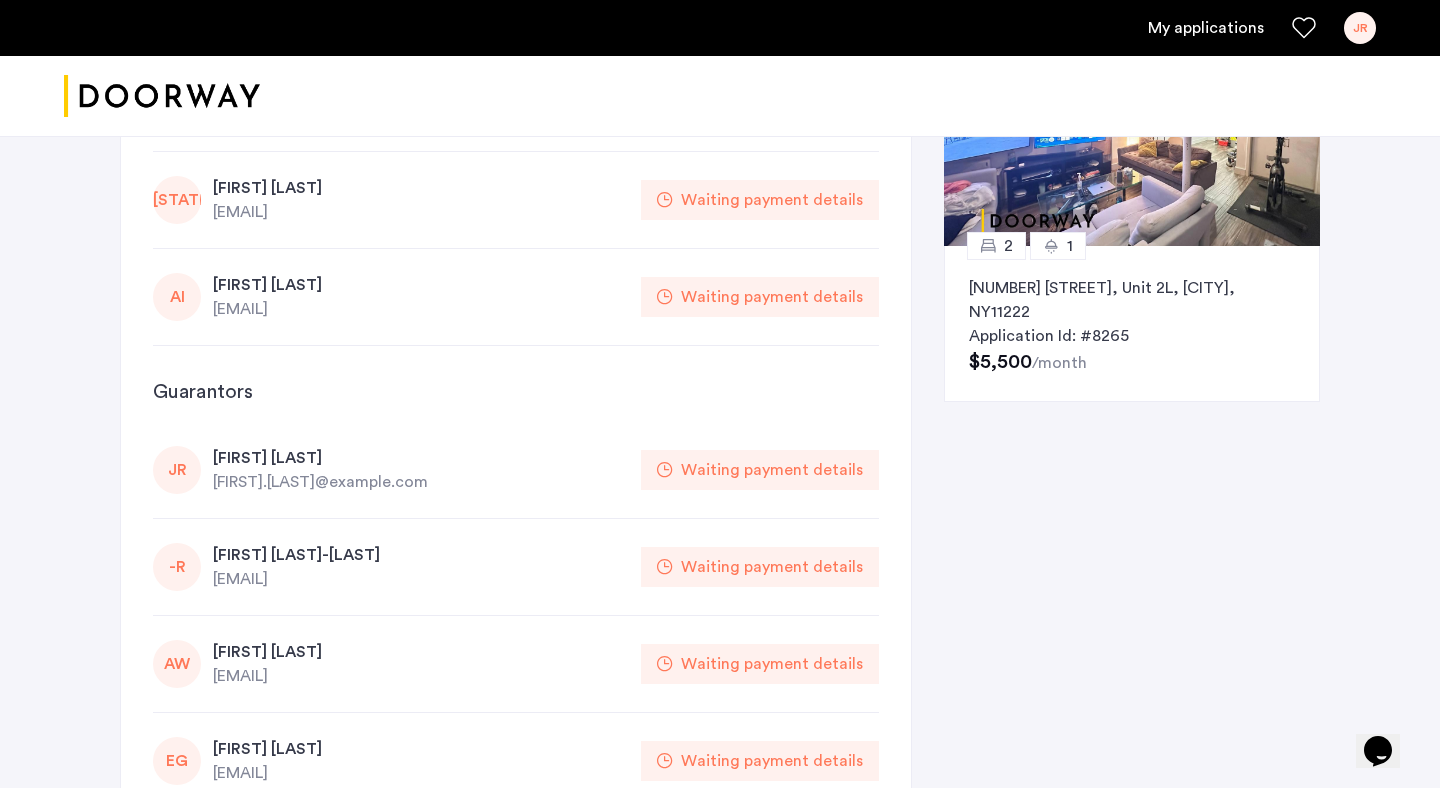 click on "JR" 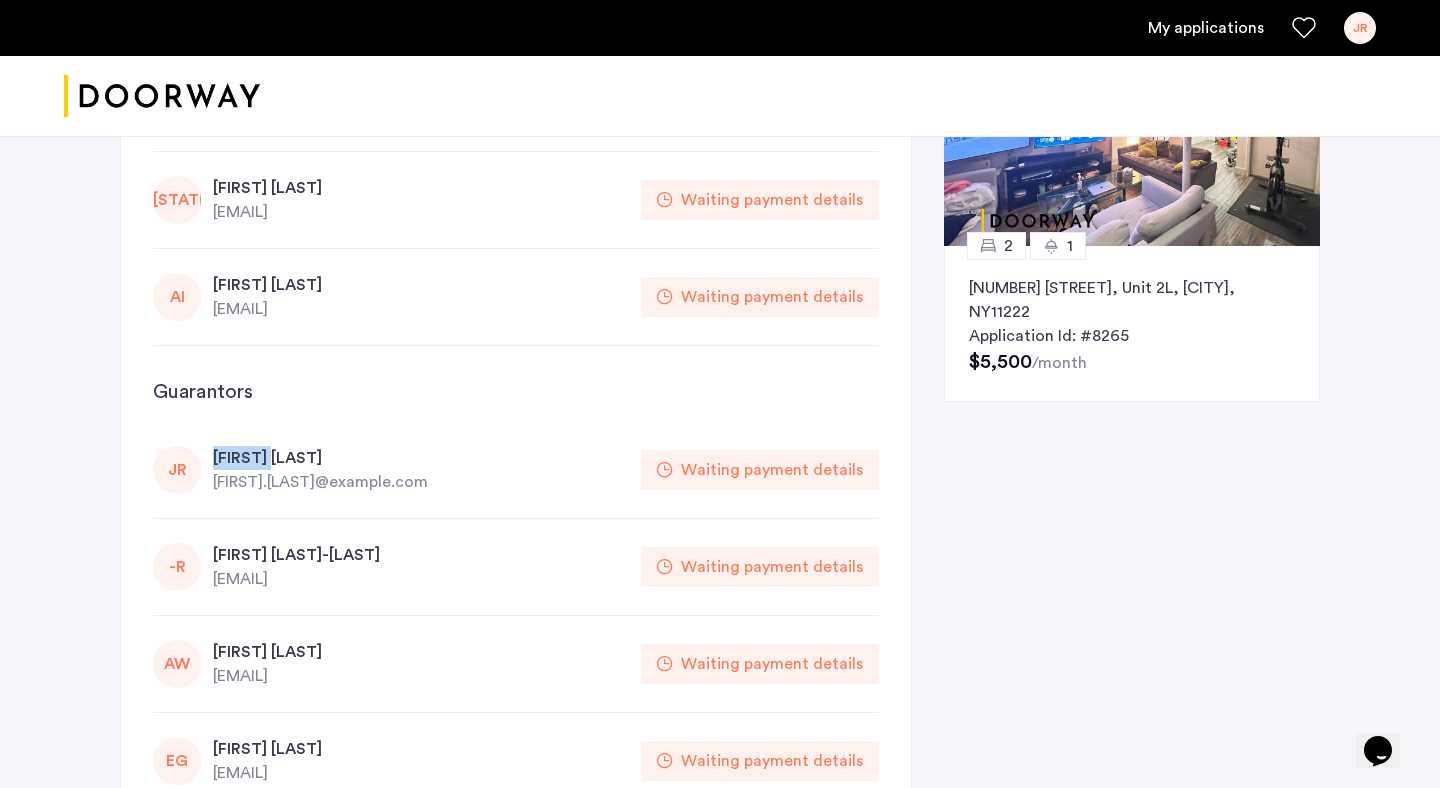 click on "[FIRST] [LAST]" 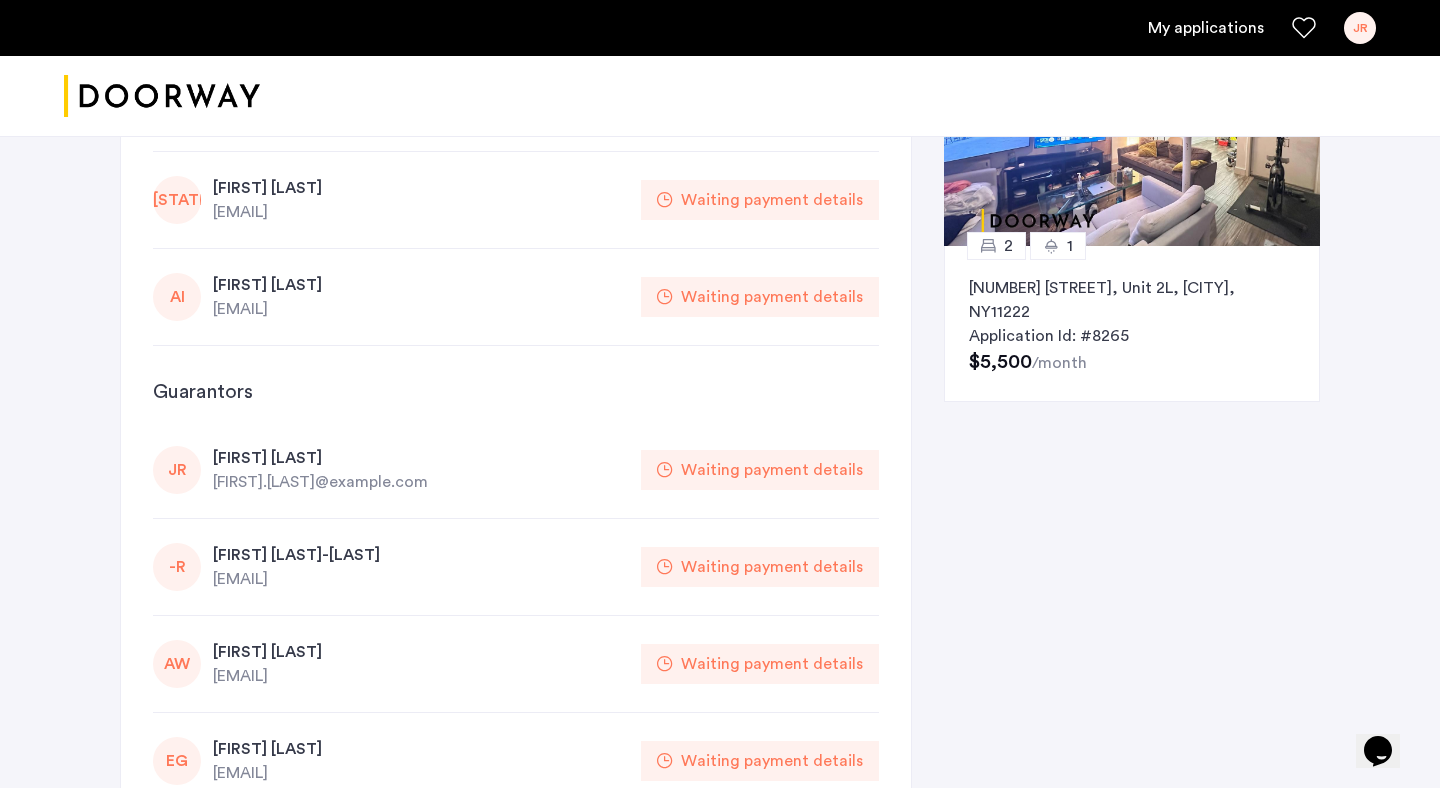 click on "Waiting payment details" 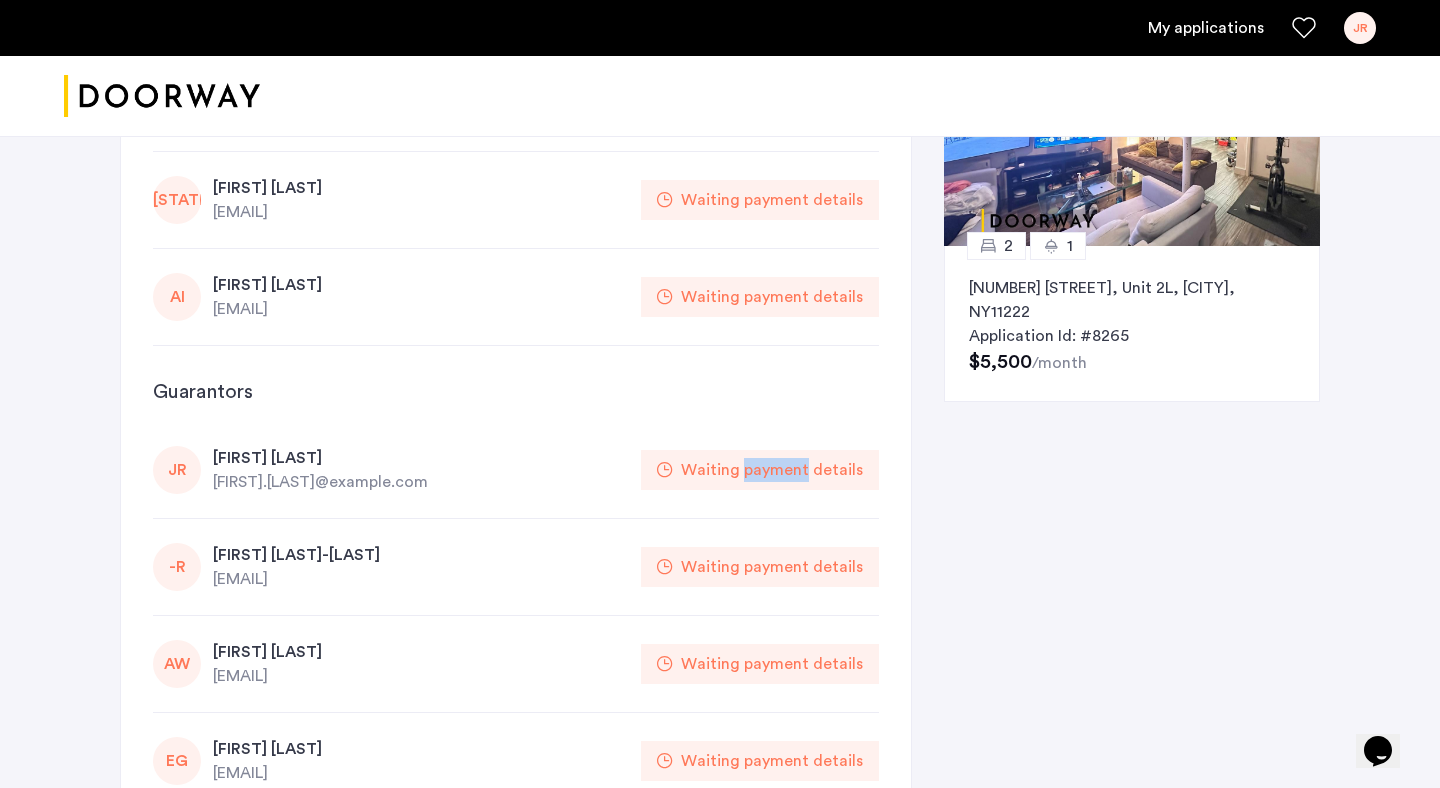 click on "Waiting payment details" 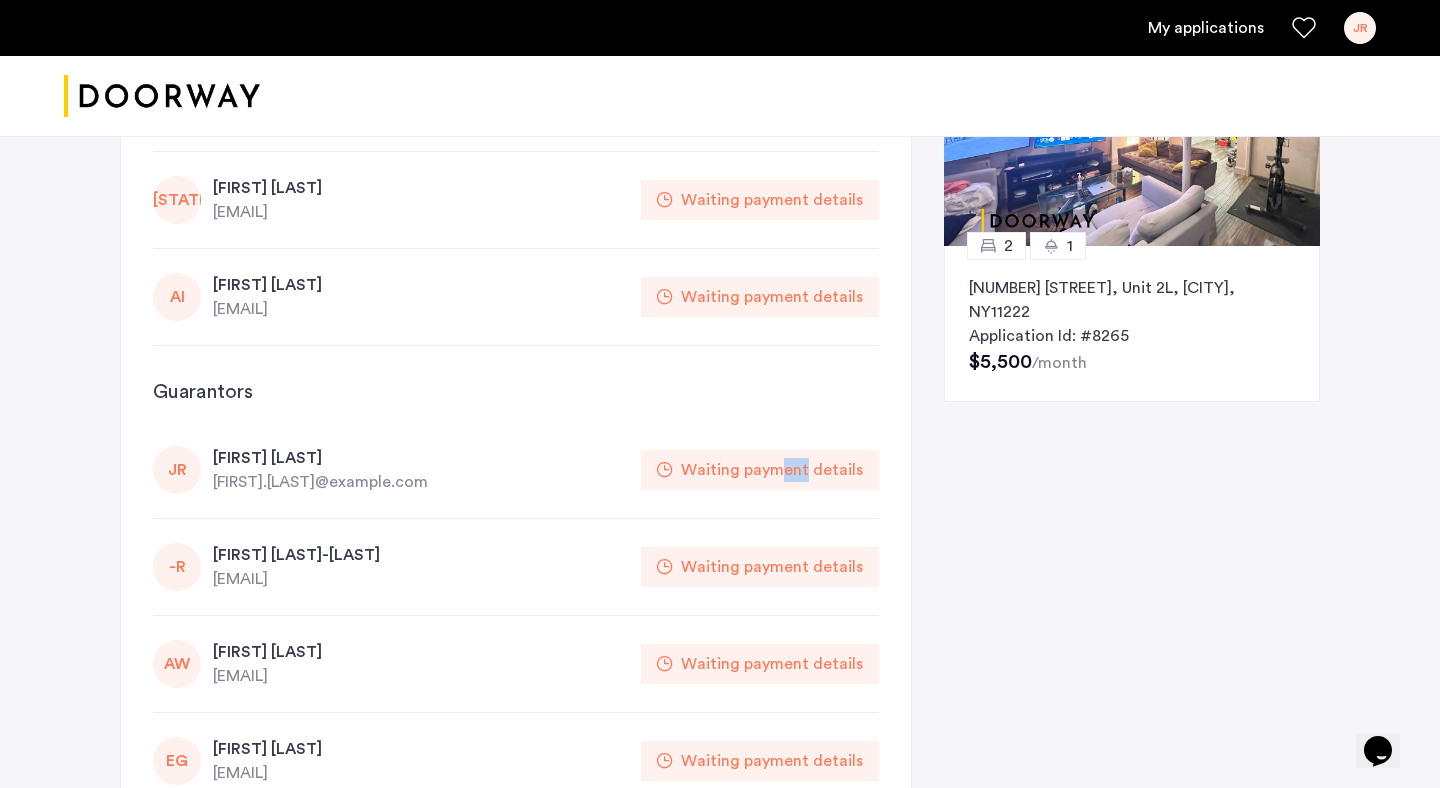 click on "Waiting payment details" 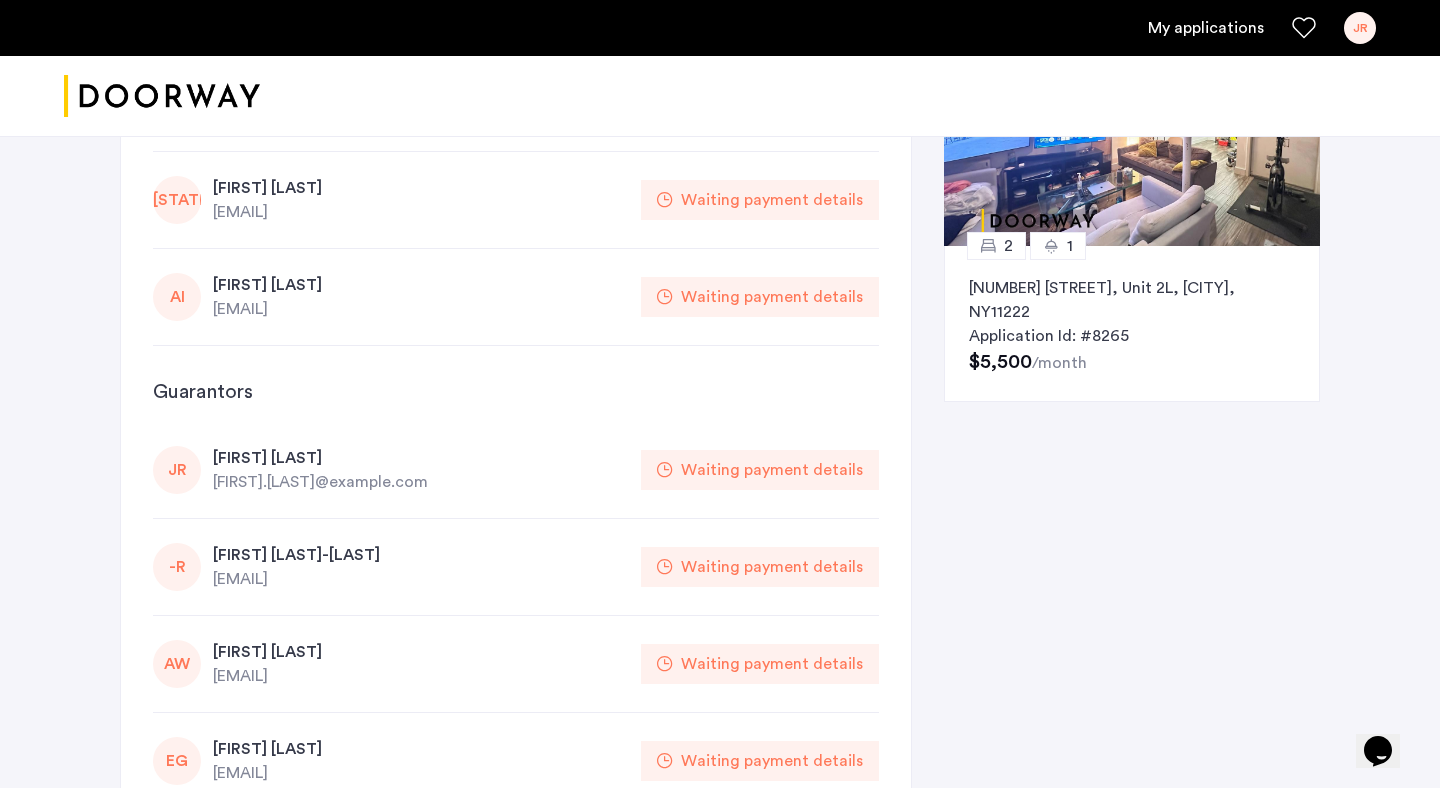 click on "Waiting payment details" 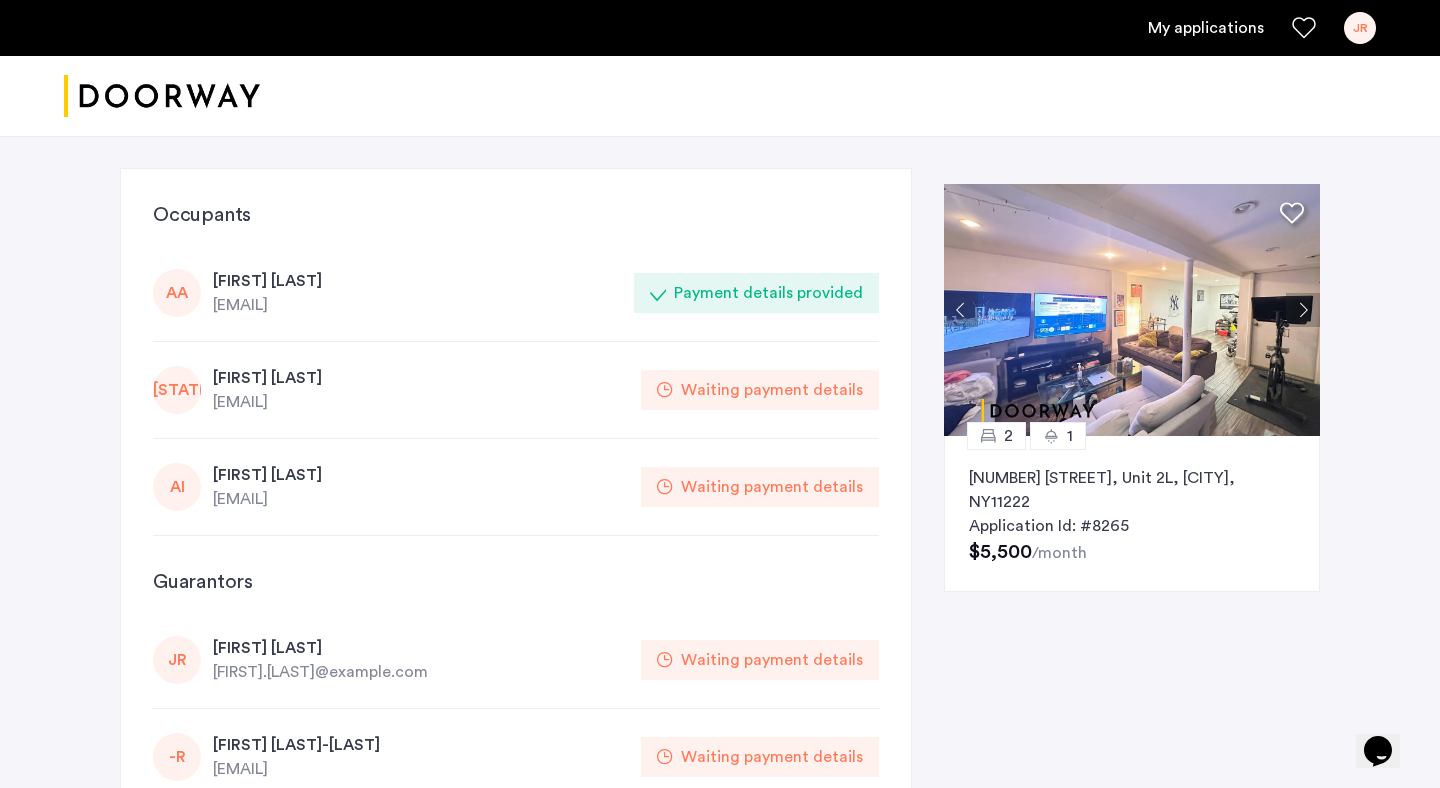 click on "Waiting payment details" 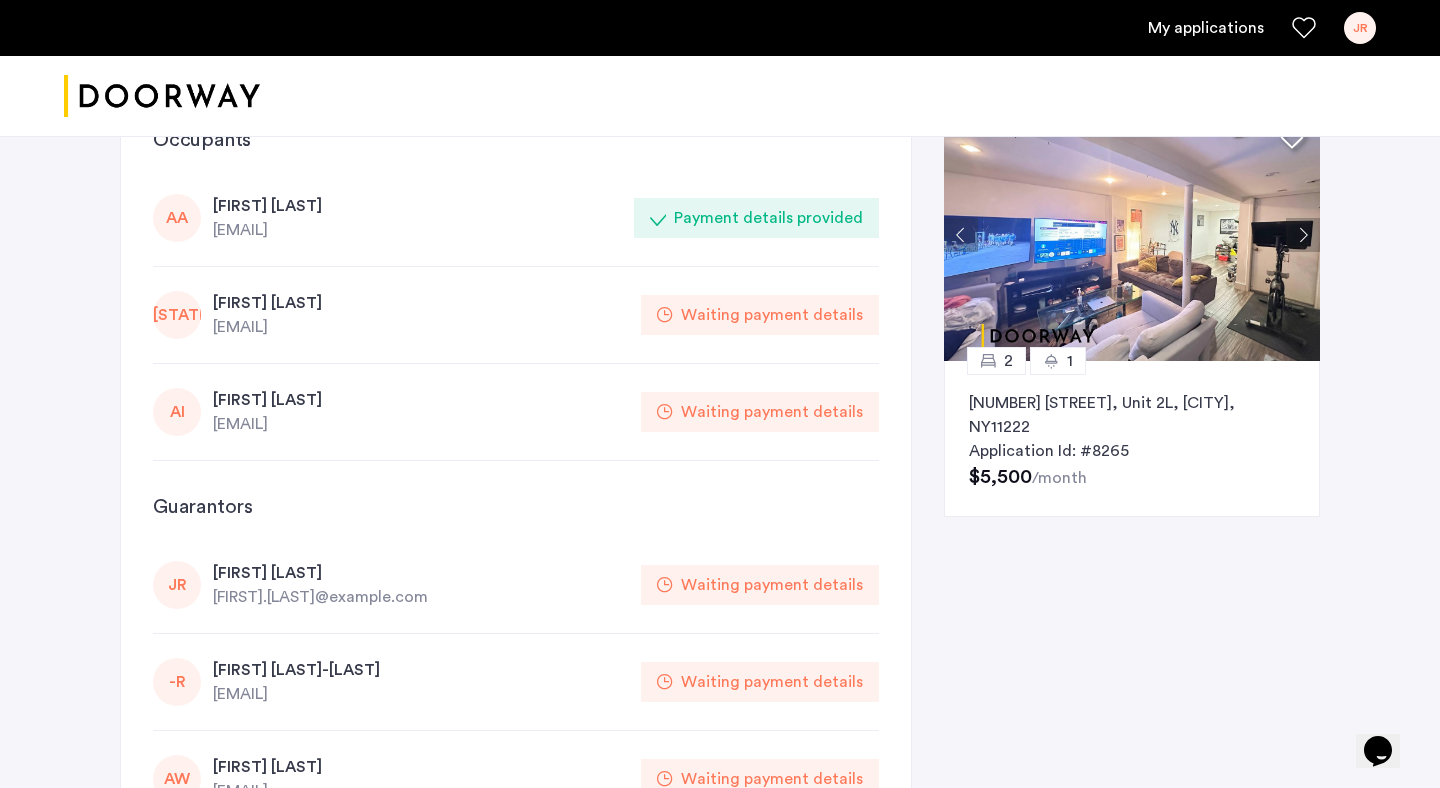 scroll, scrollTop: 0, scrollLeft: 0, axis: both 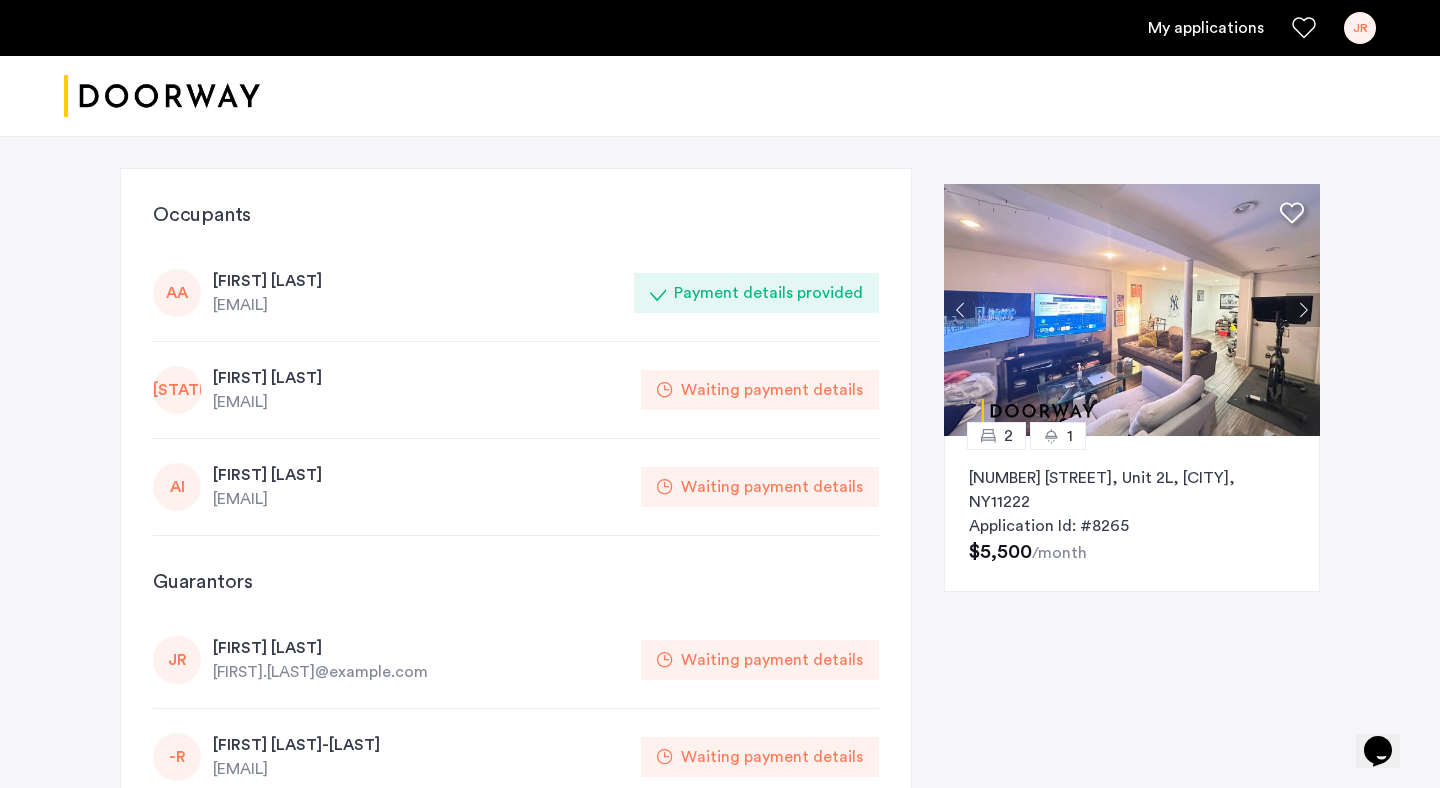 click on "My applications" at bounding box center (1206, 28) 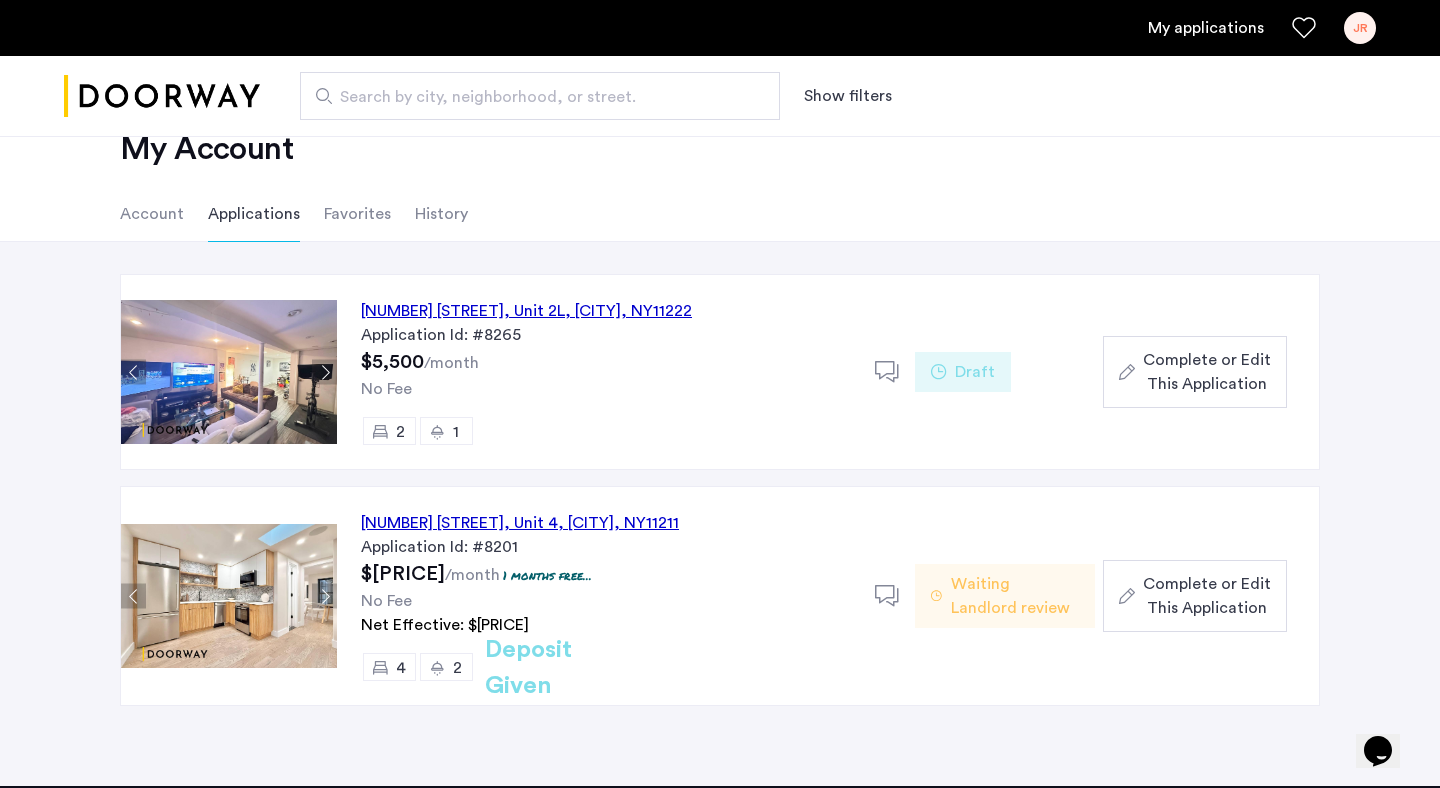 scroll, scrollTop: 0, scrollLeft: 0, axis: both 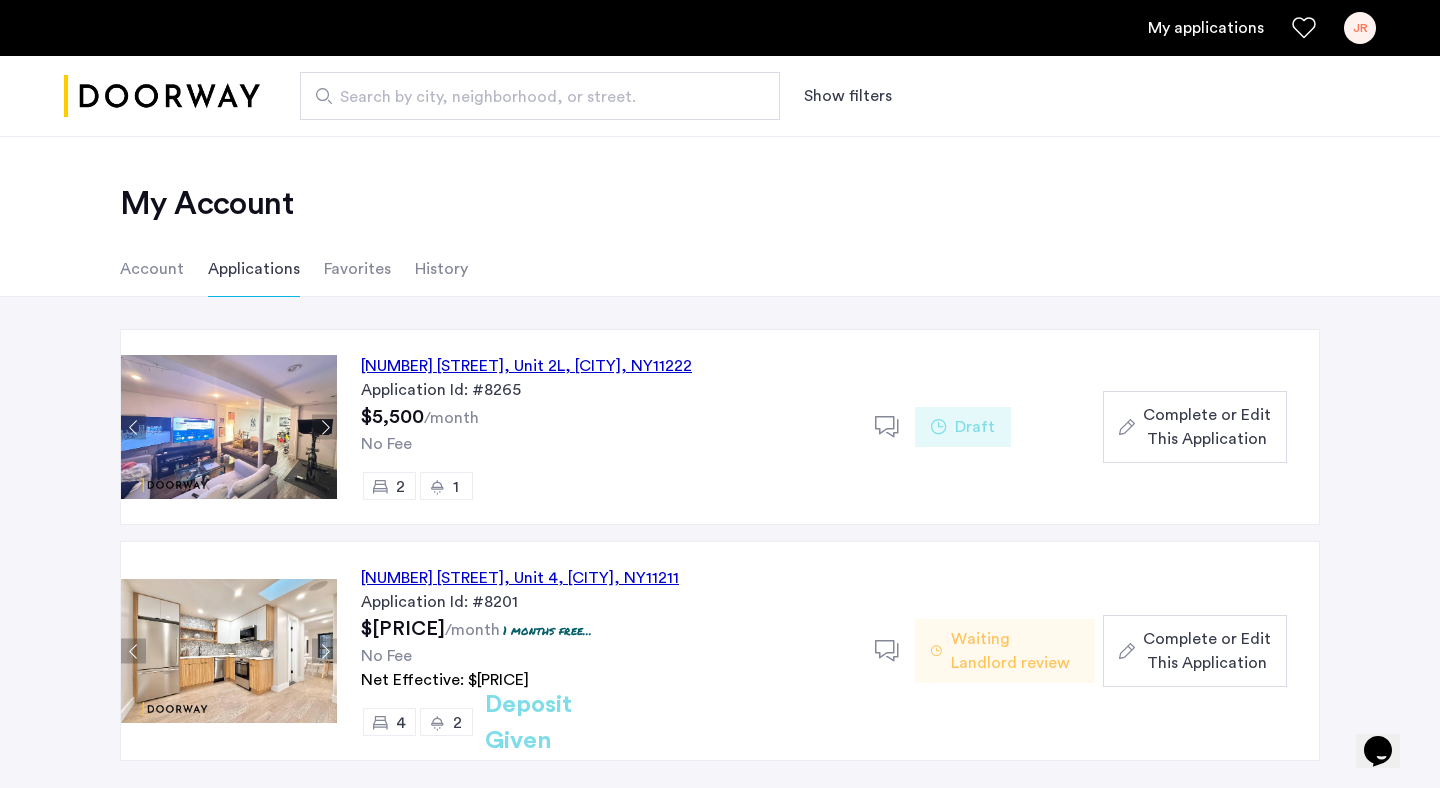 click on "Complete or Edit This Application" 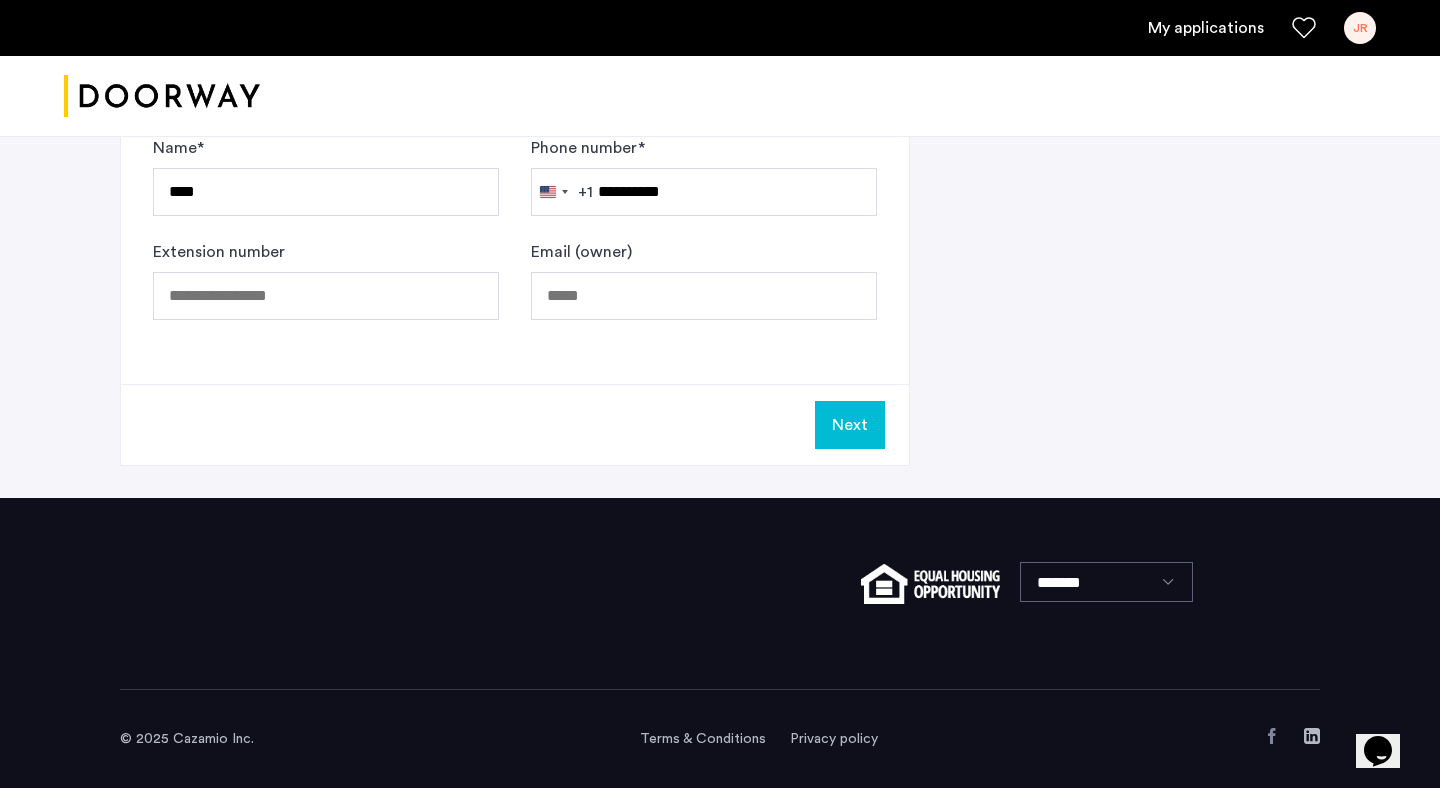scroll, scrollTop: 1385, scrollLeft: 0, axis: vertical 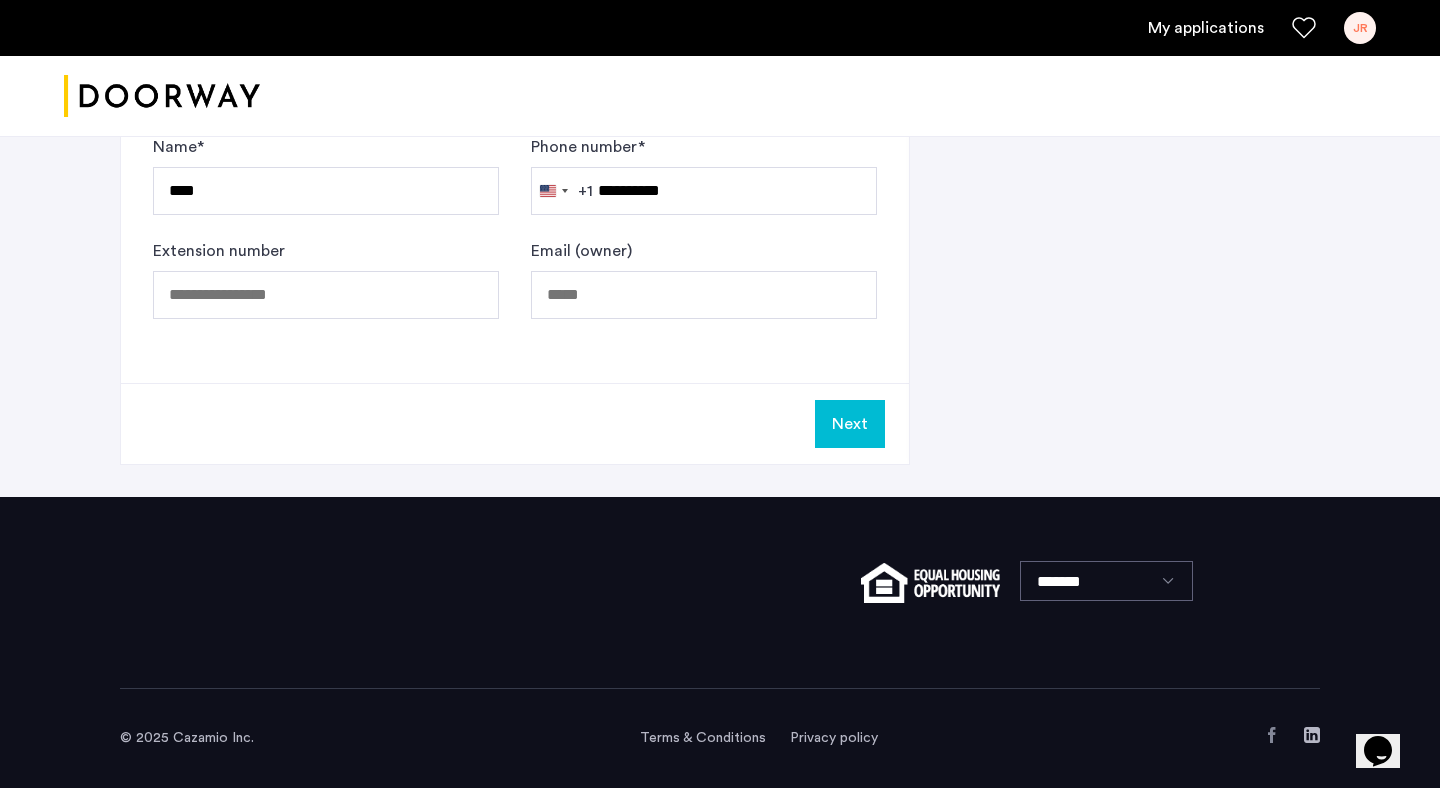 click on "Next" 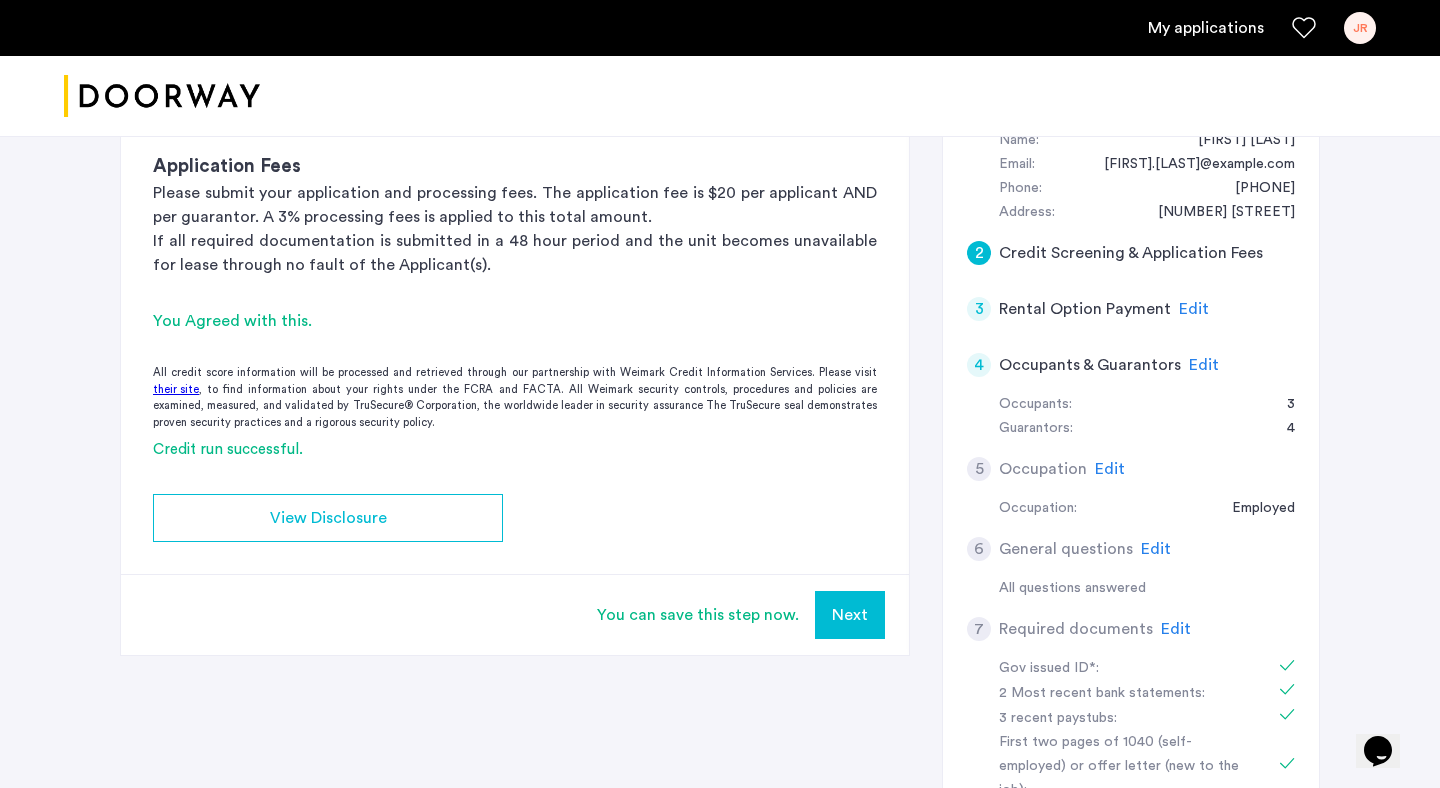 scroll, scrollTop: 395, scrollLeft: 0, axis: vertical 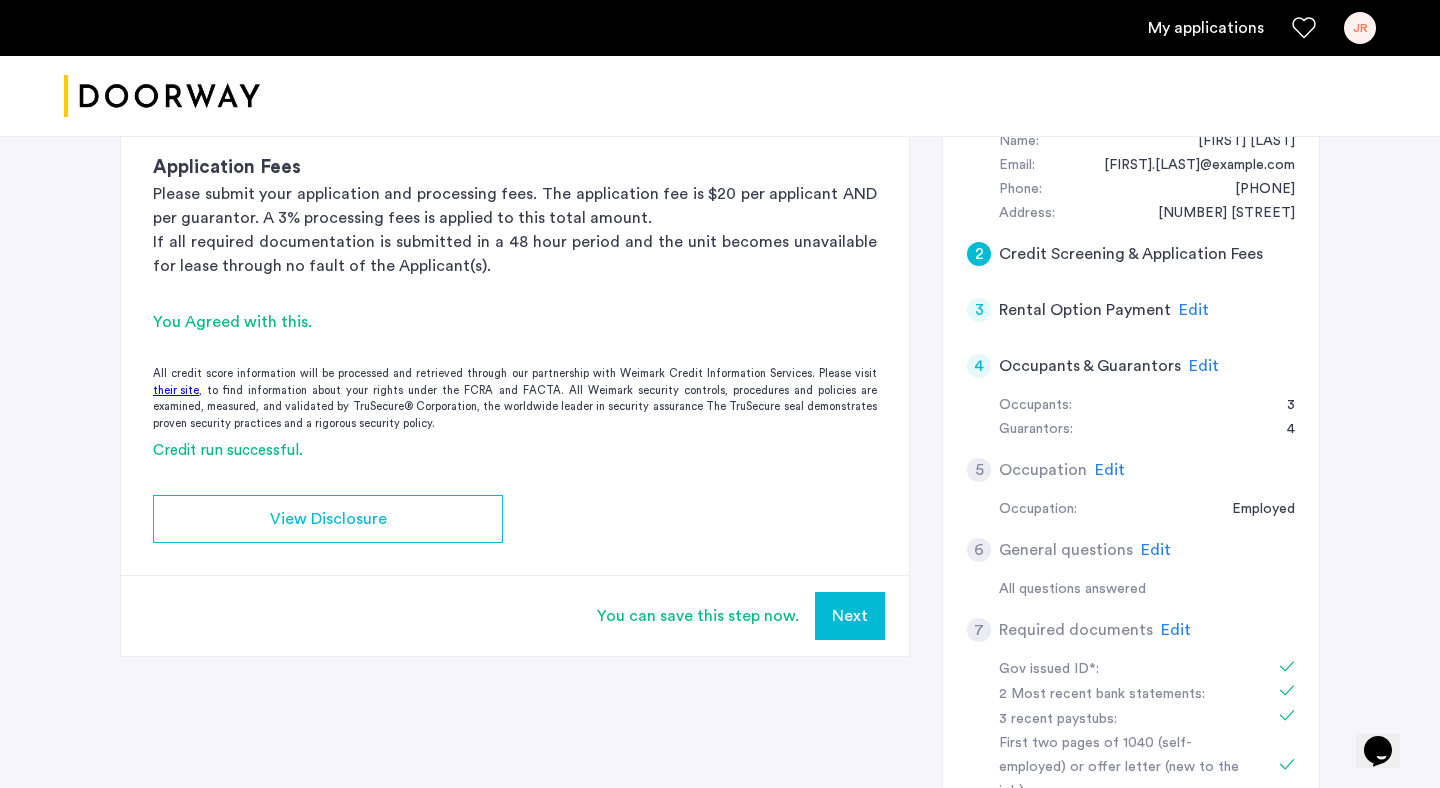 click on "Next" at bounding box center [850, 616] 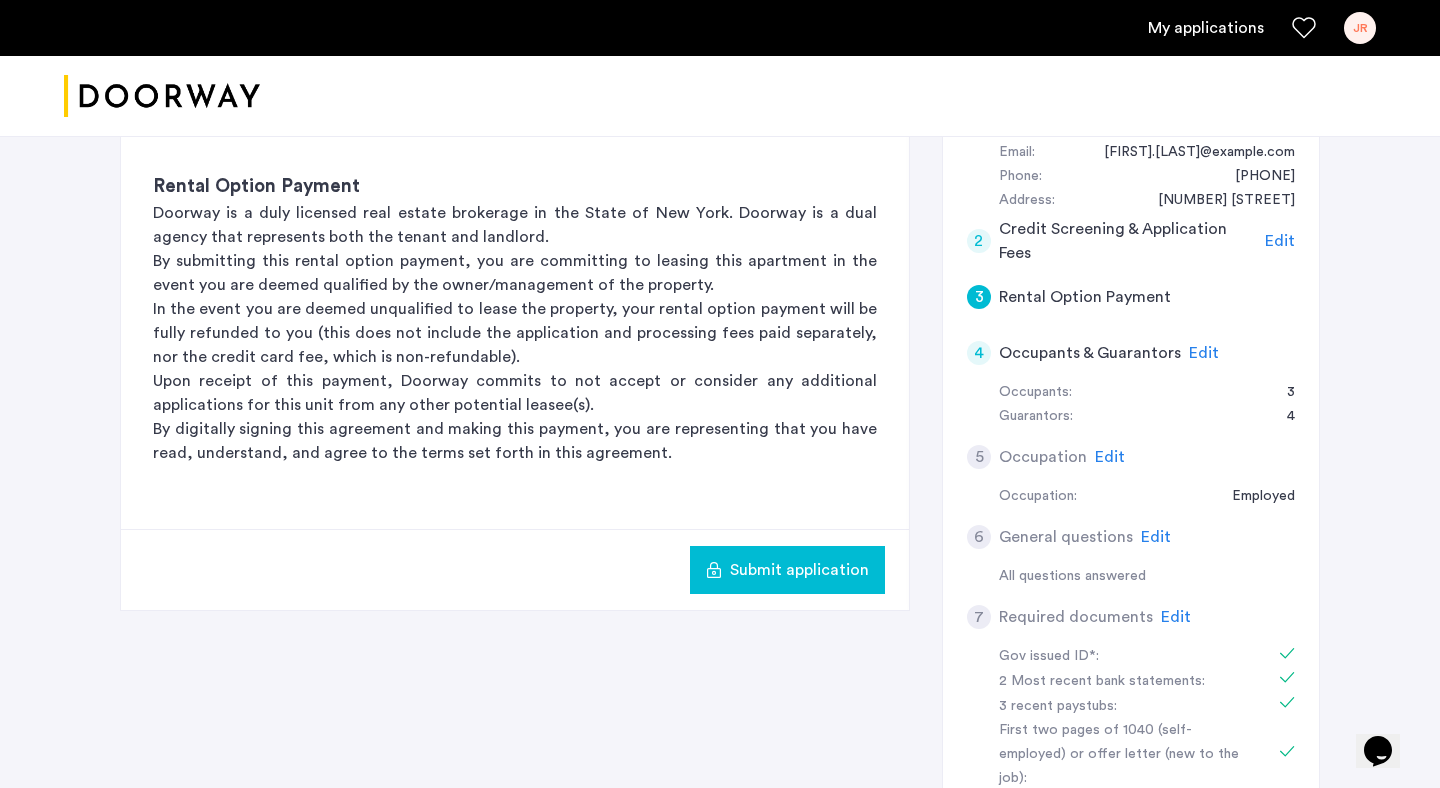 scroll, scrollTop: 330, scrollLeft: 0, axis: vertical 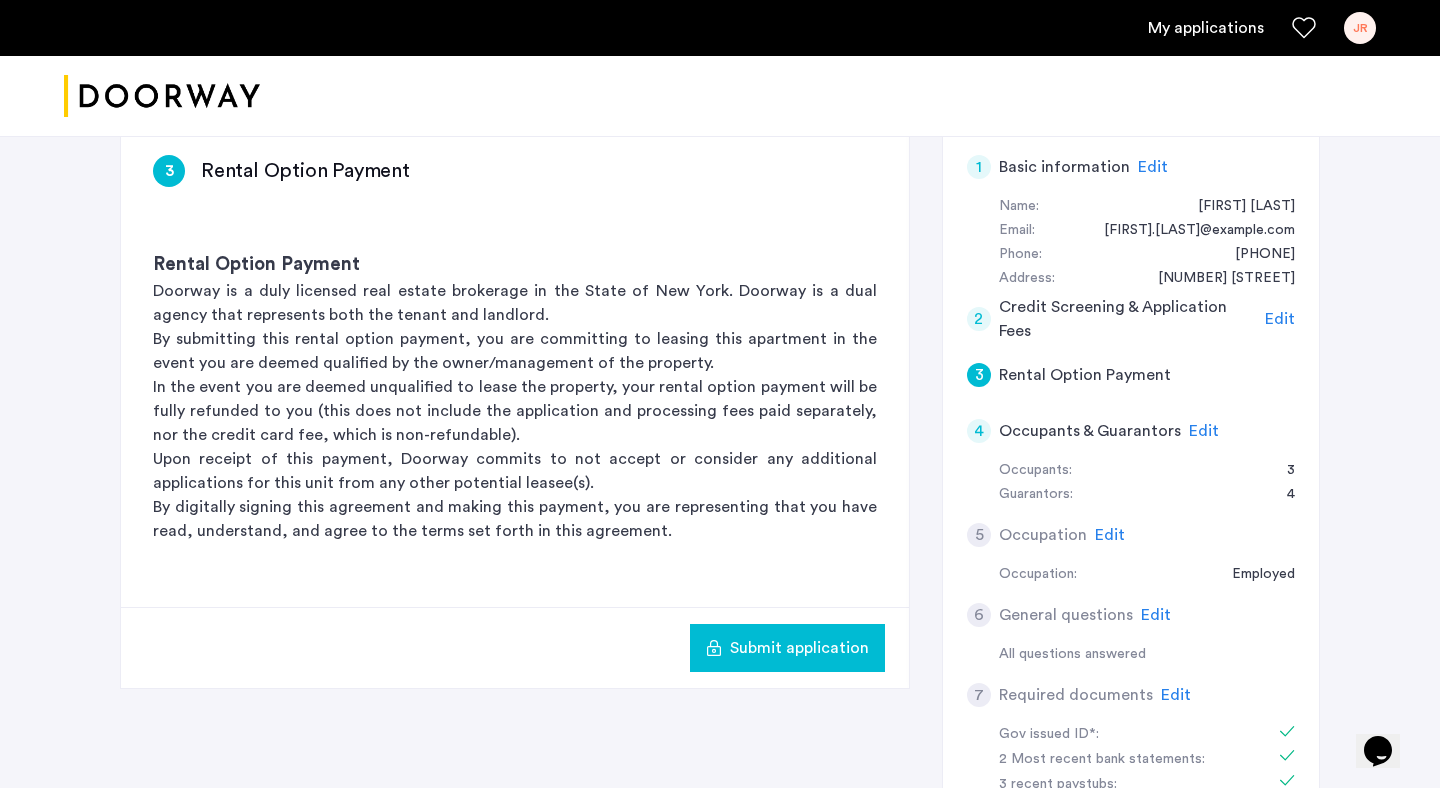 click on "Submit application" 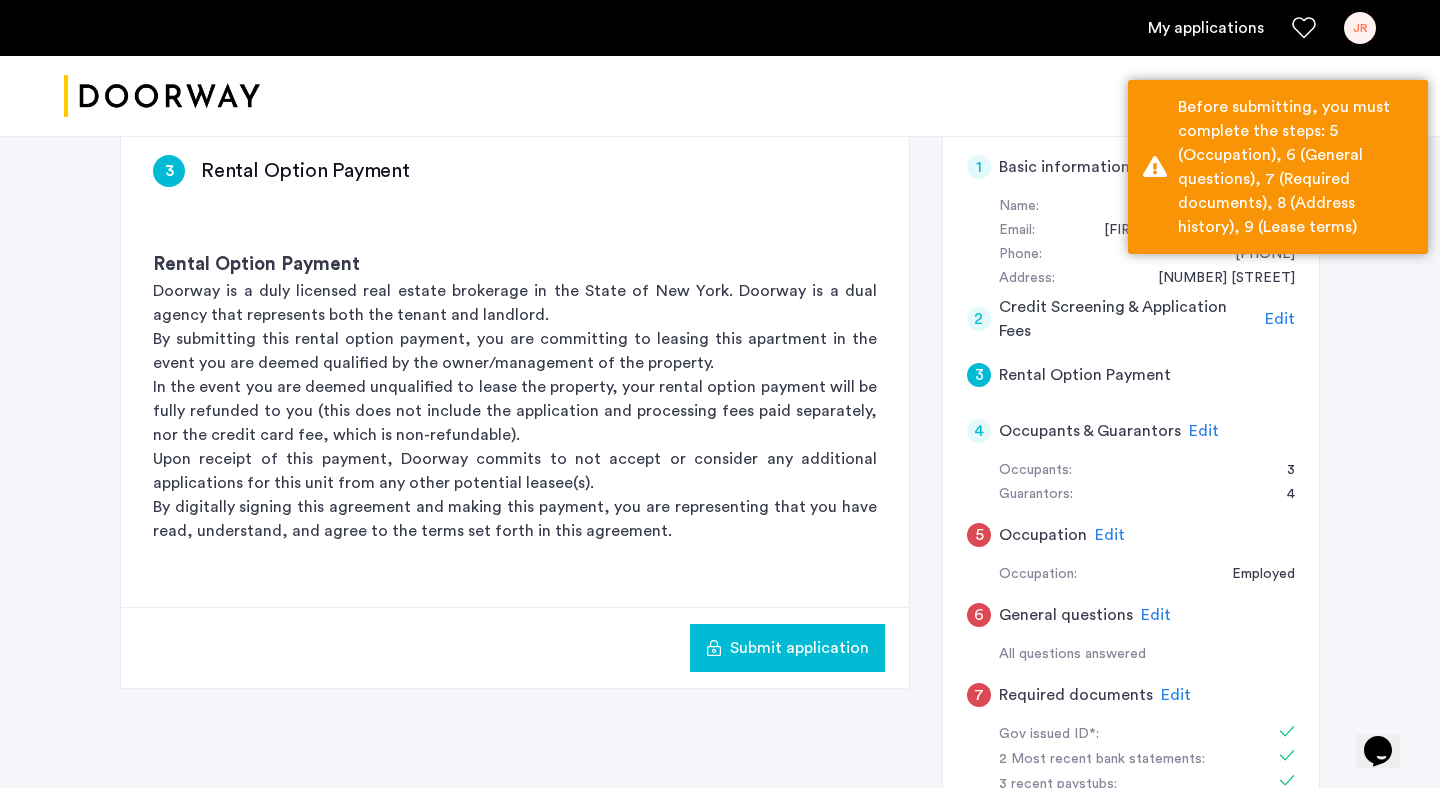 click on "Edit" 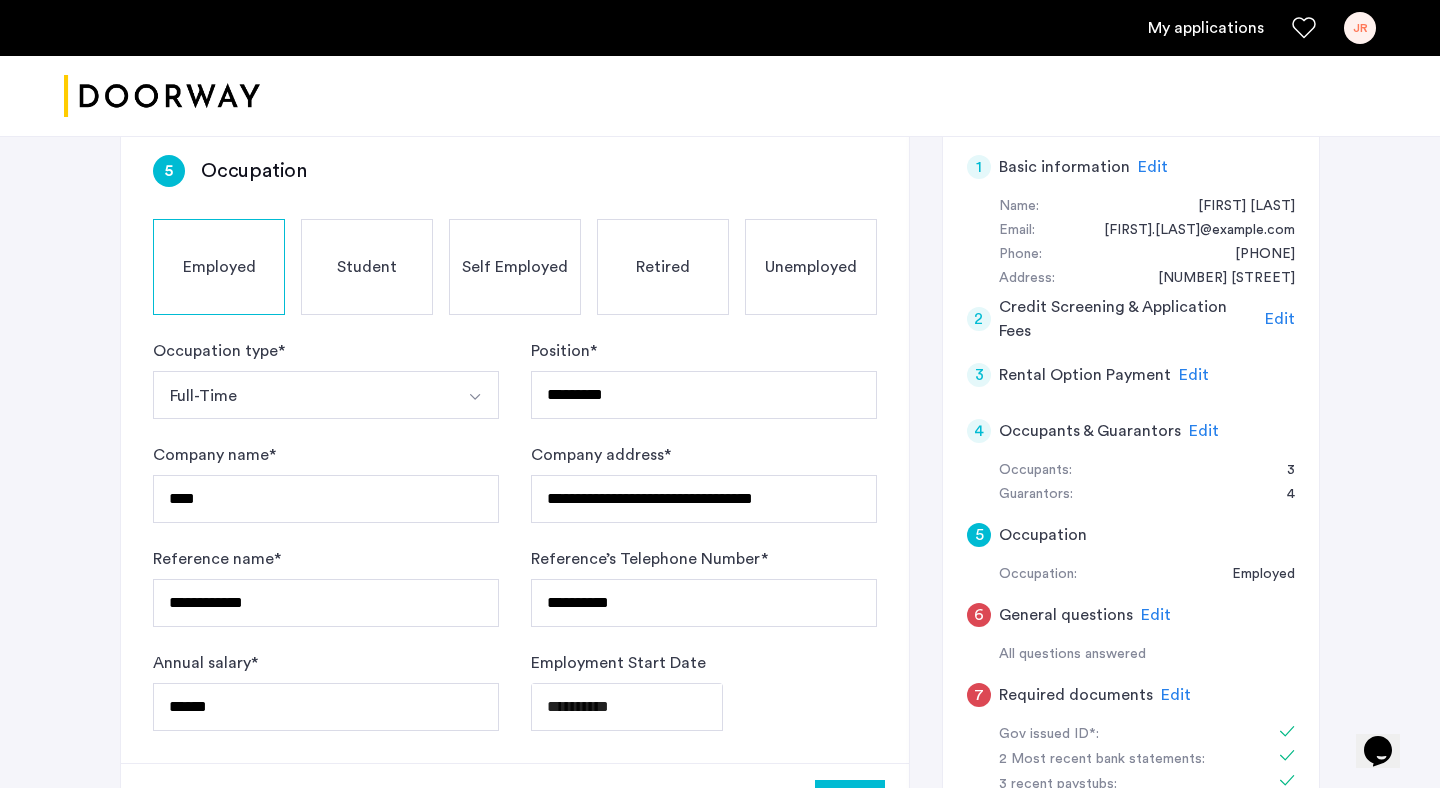 scroll, scrollTop: 403, scrollLeft: 0, axis: vertical 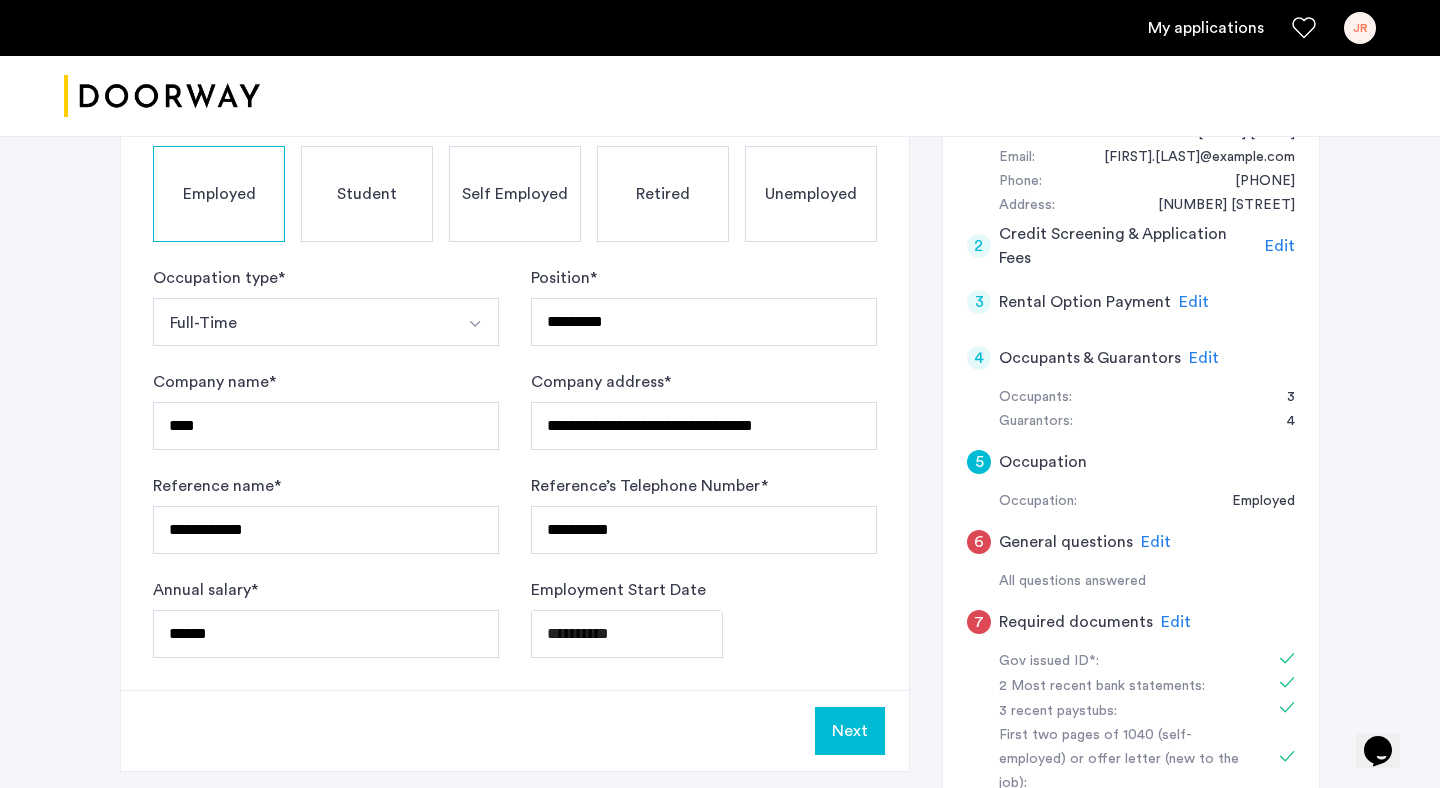 click on "Next" 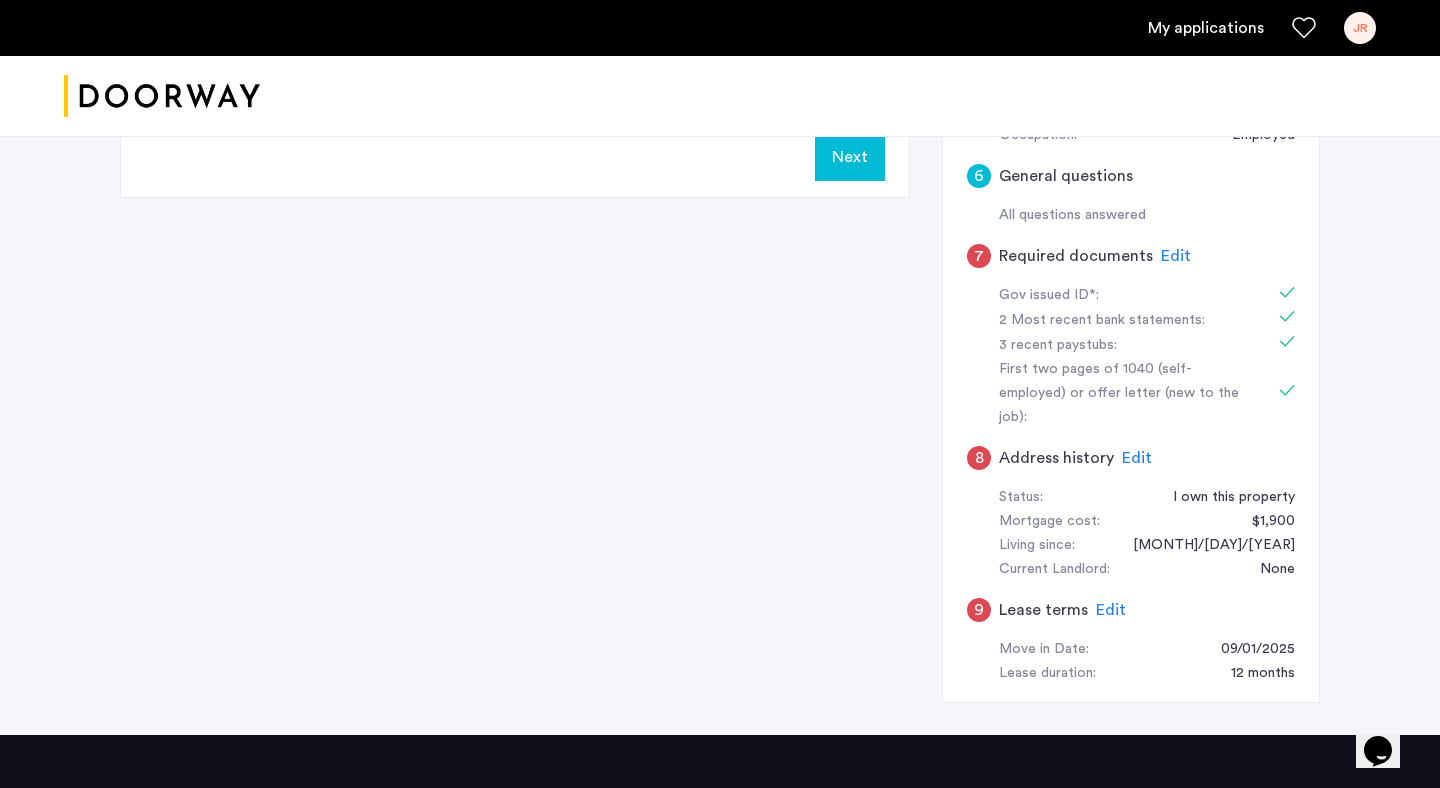 scroll, scrollTop: 754, scrollLeft: 0, axis: vertical 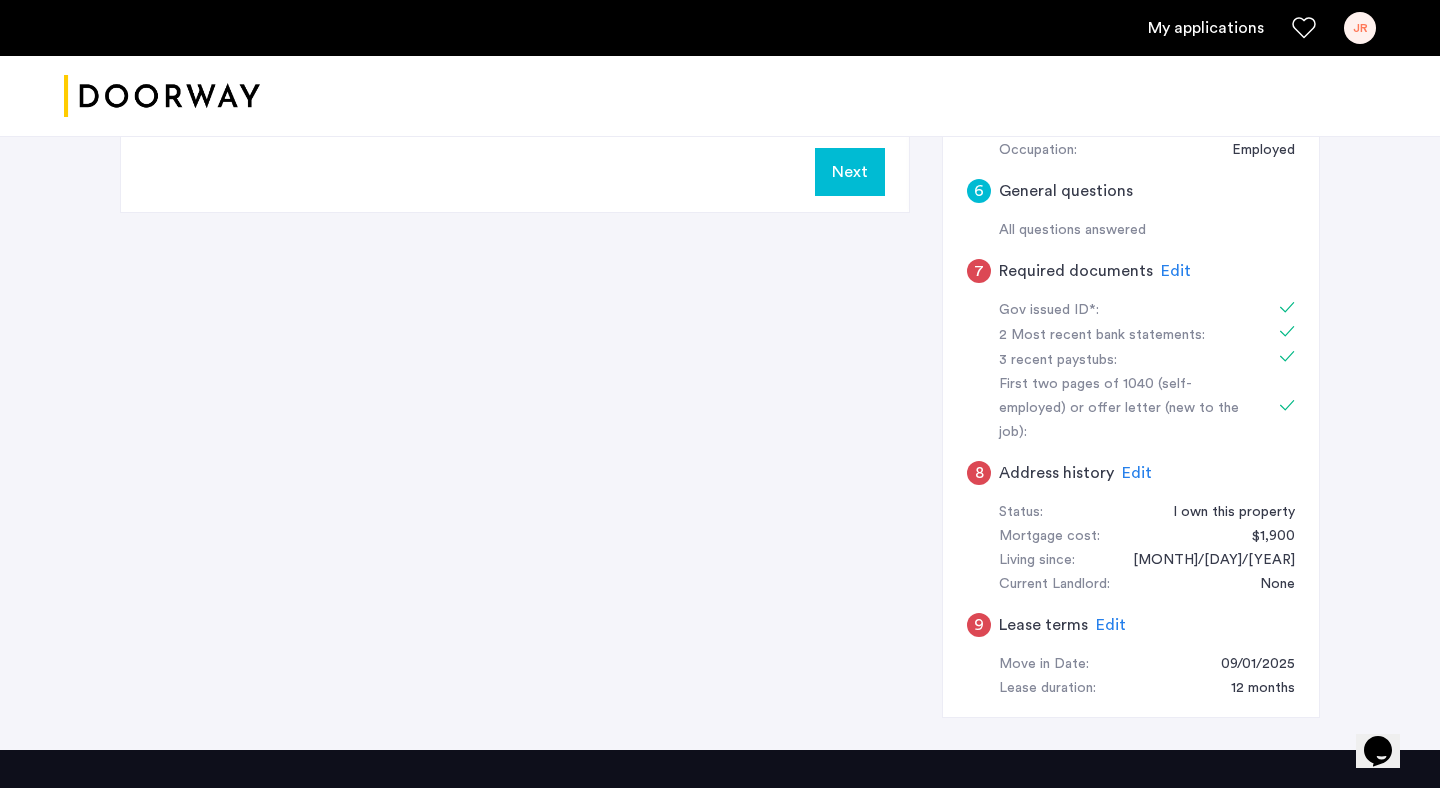 click on "Edit" 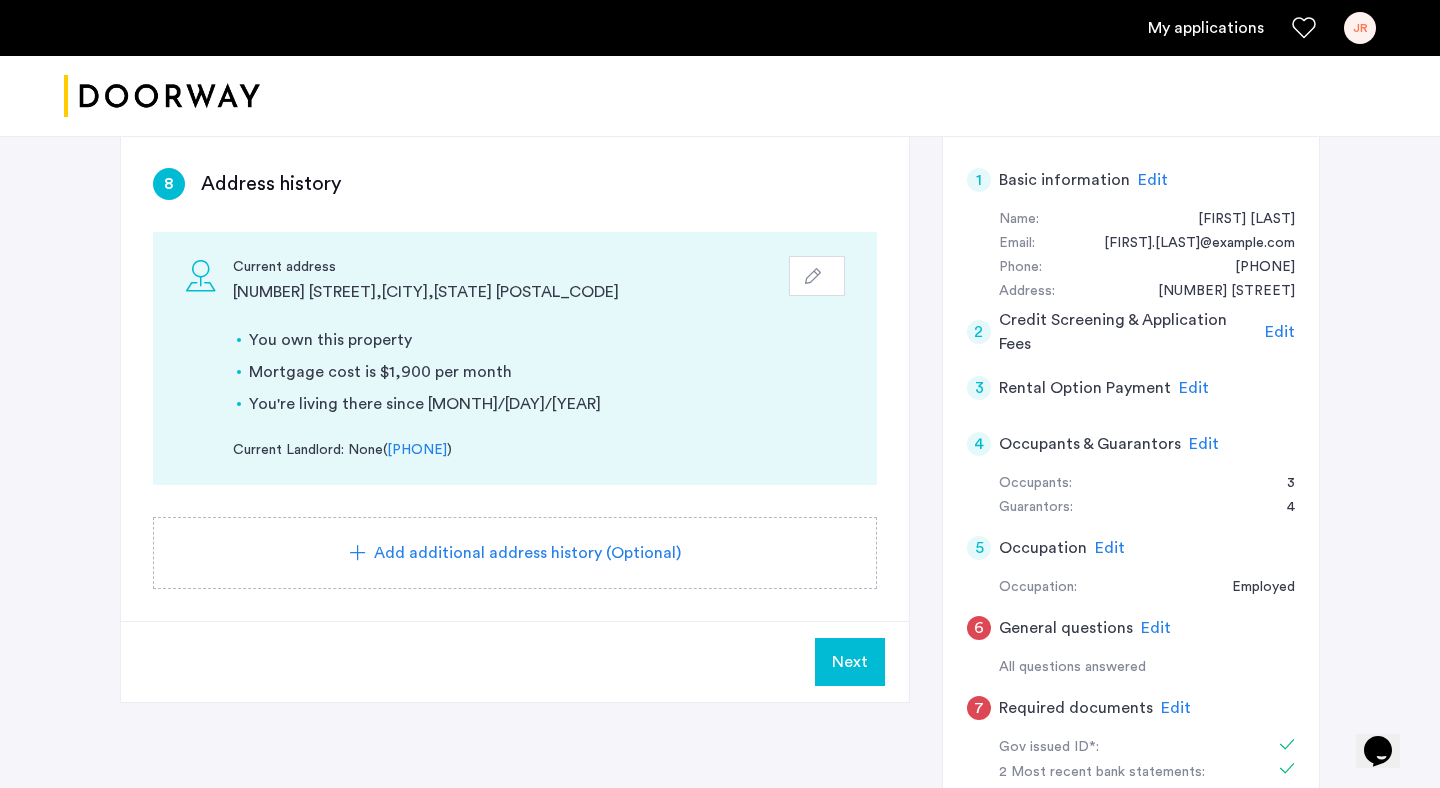 scroll, scrollTop: 335, scrollLeft: 0, axis: vertical 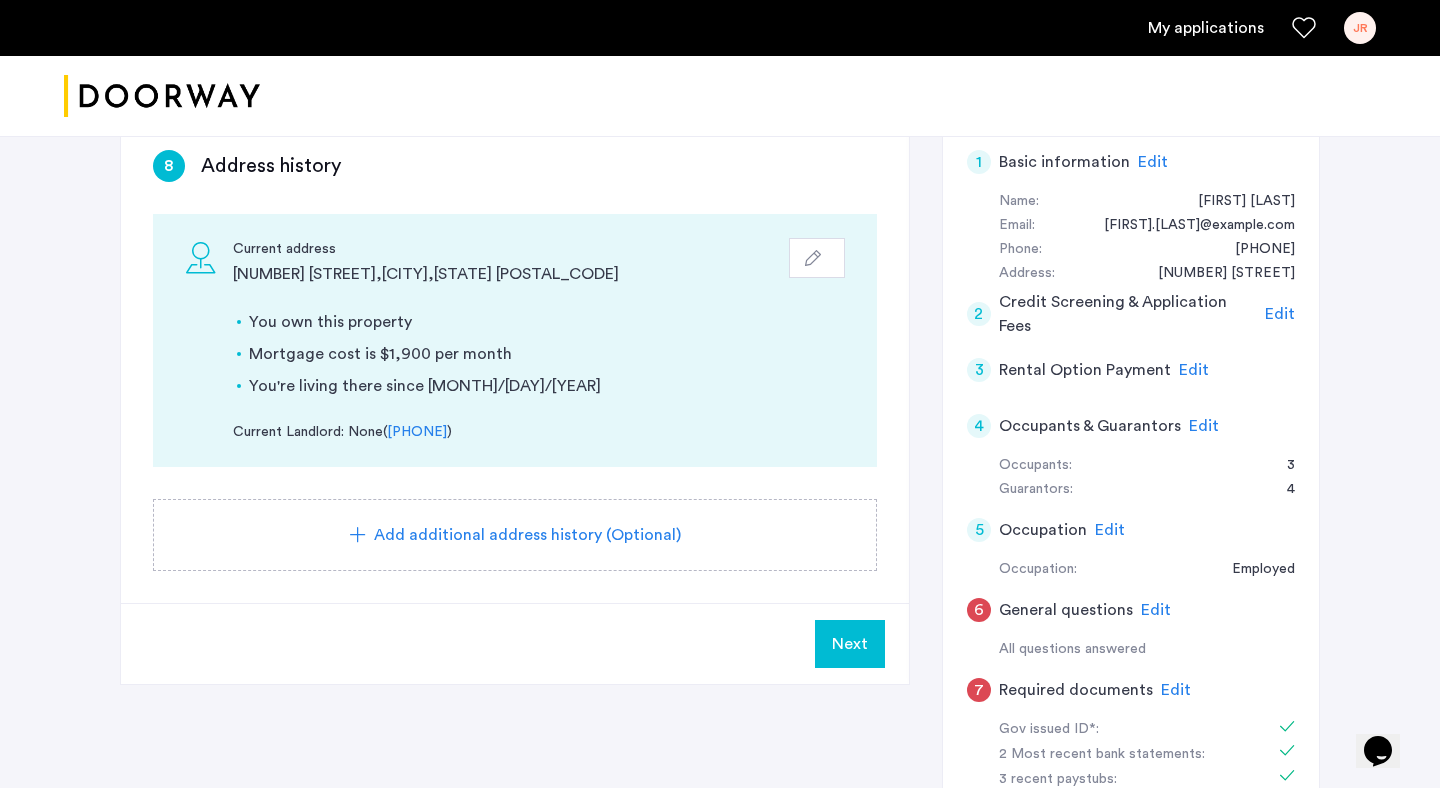 click on "Next" 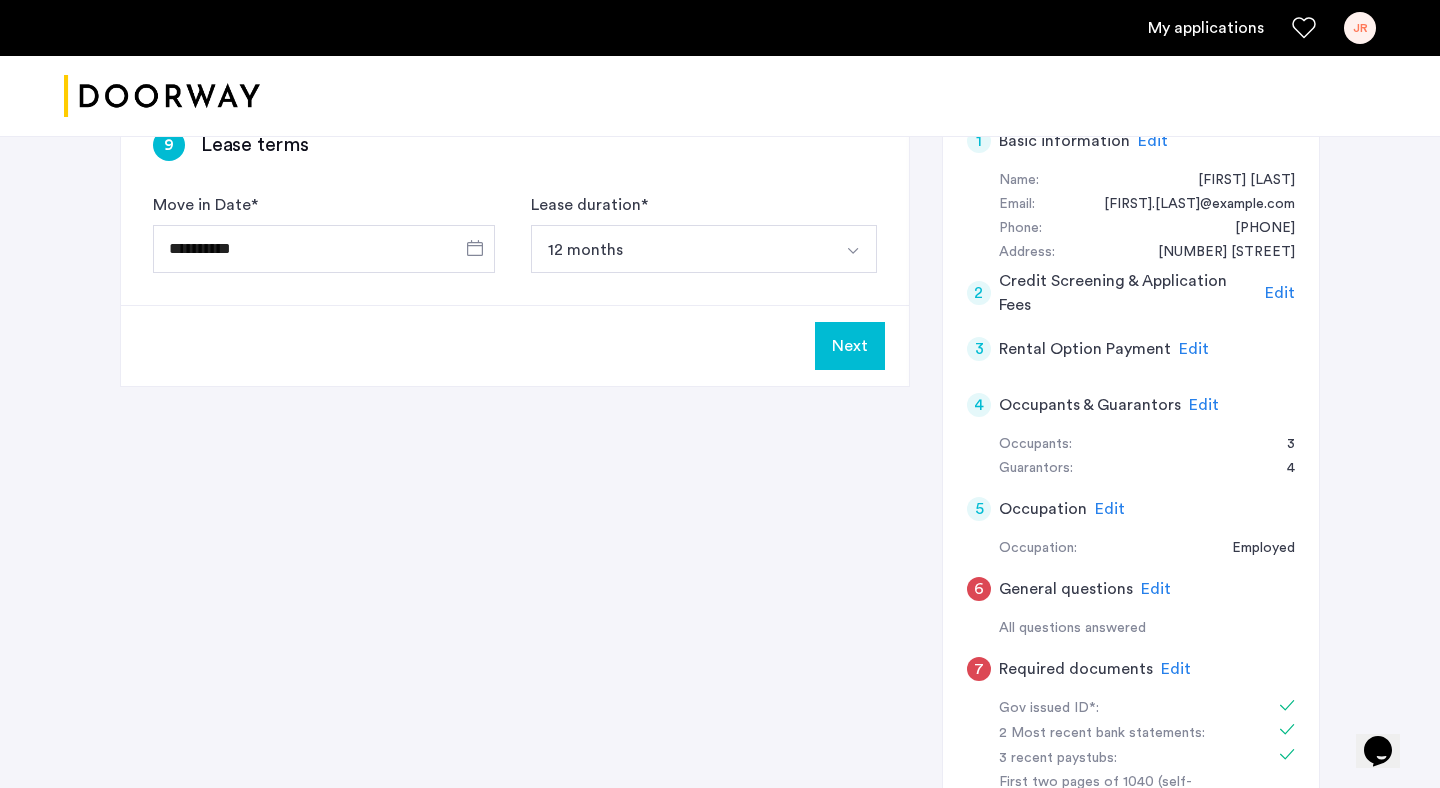 scroll, scrollTop: 354, scrollLeft: 0, axis: vertical 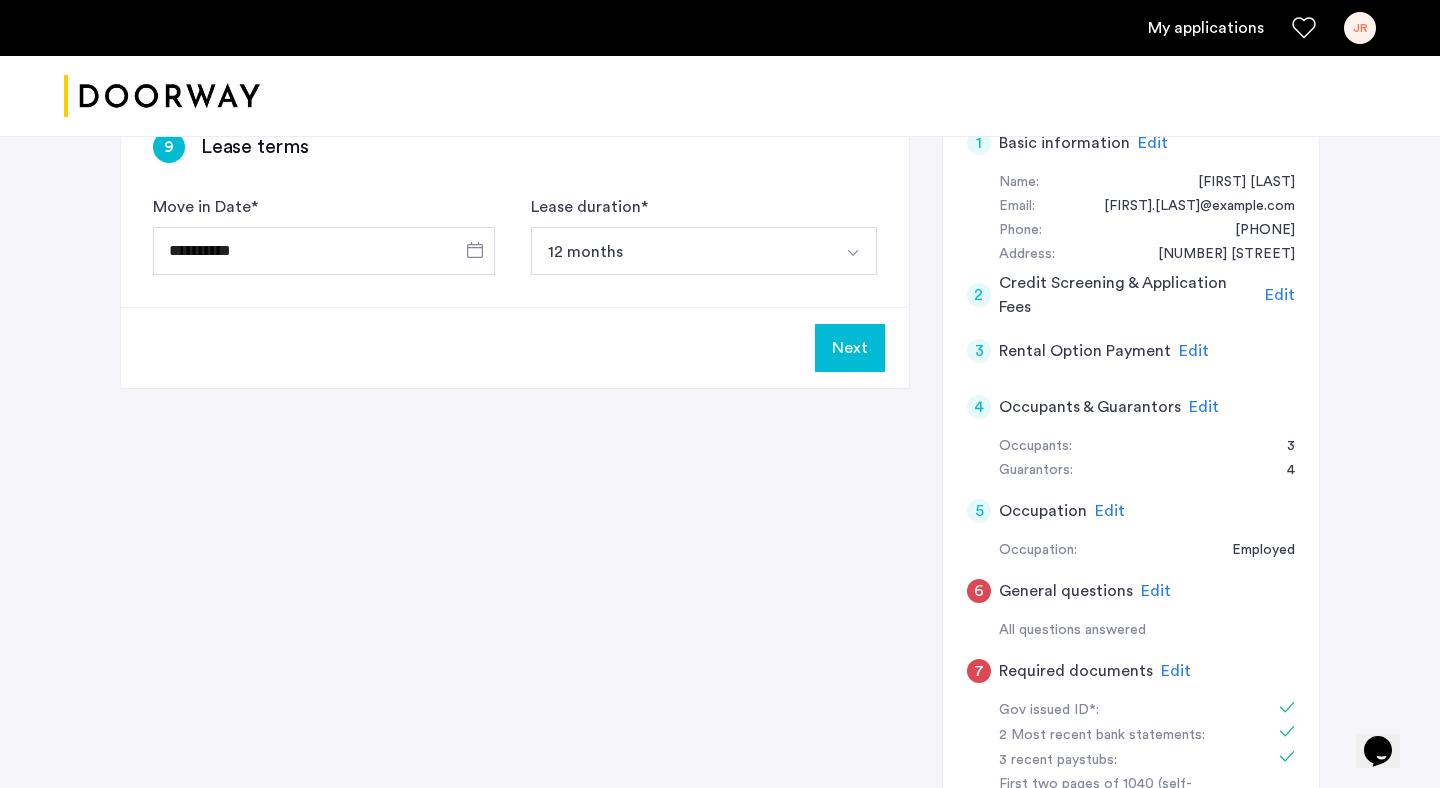 click on "Edit" 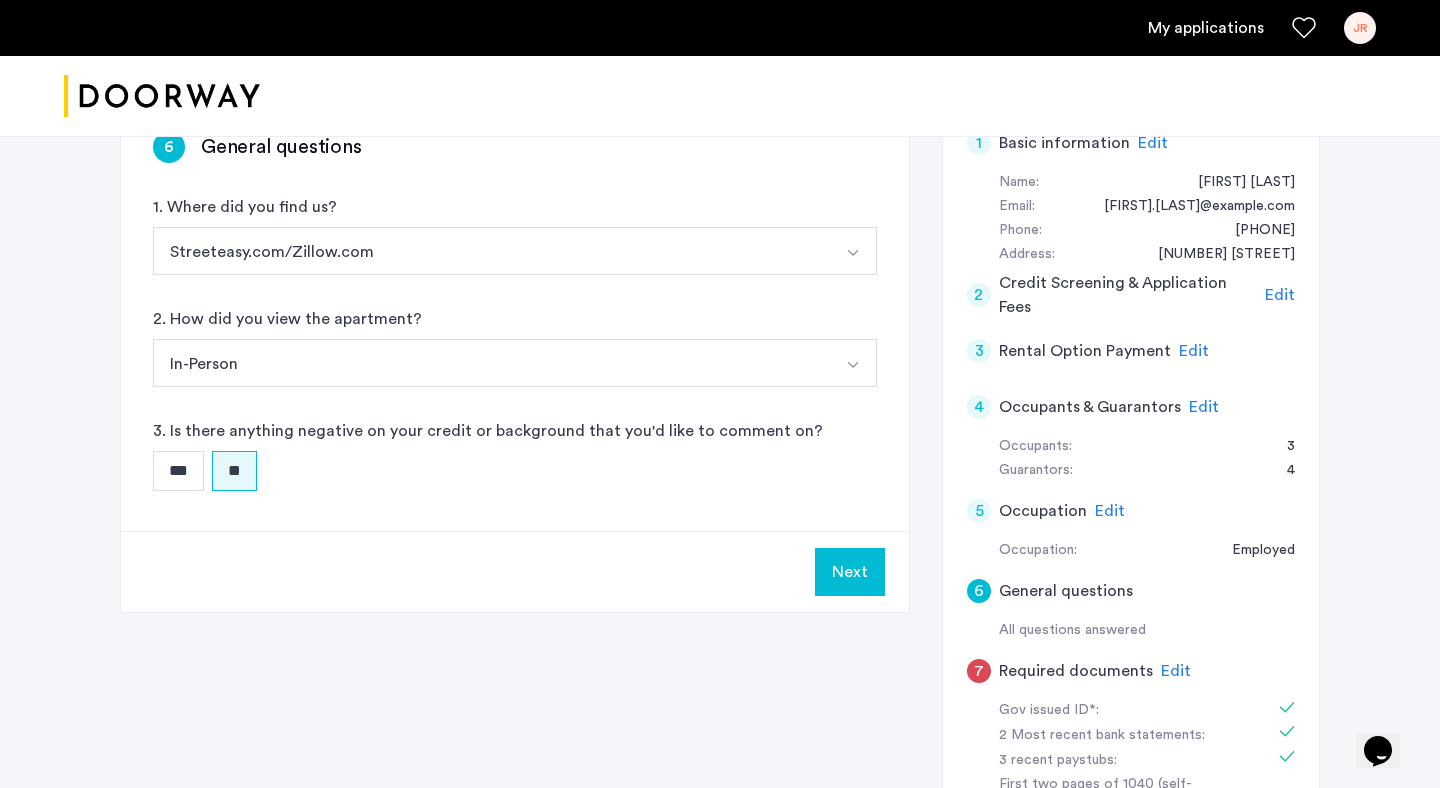click on "Next" at bounding box center [850, 572] 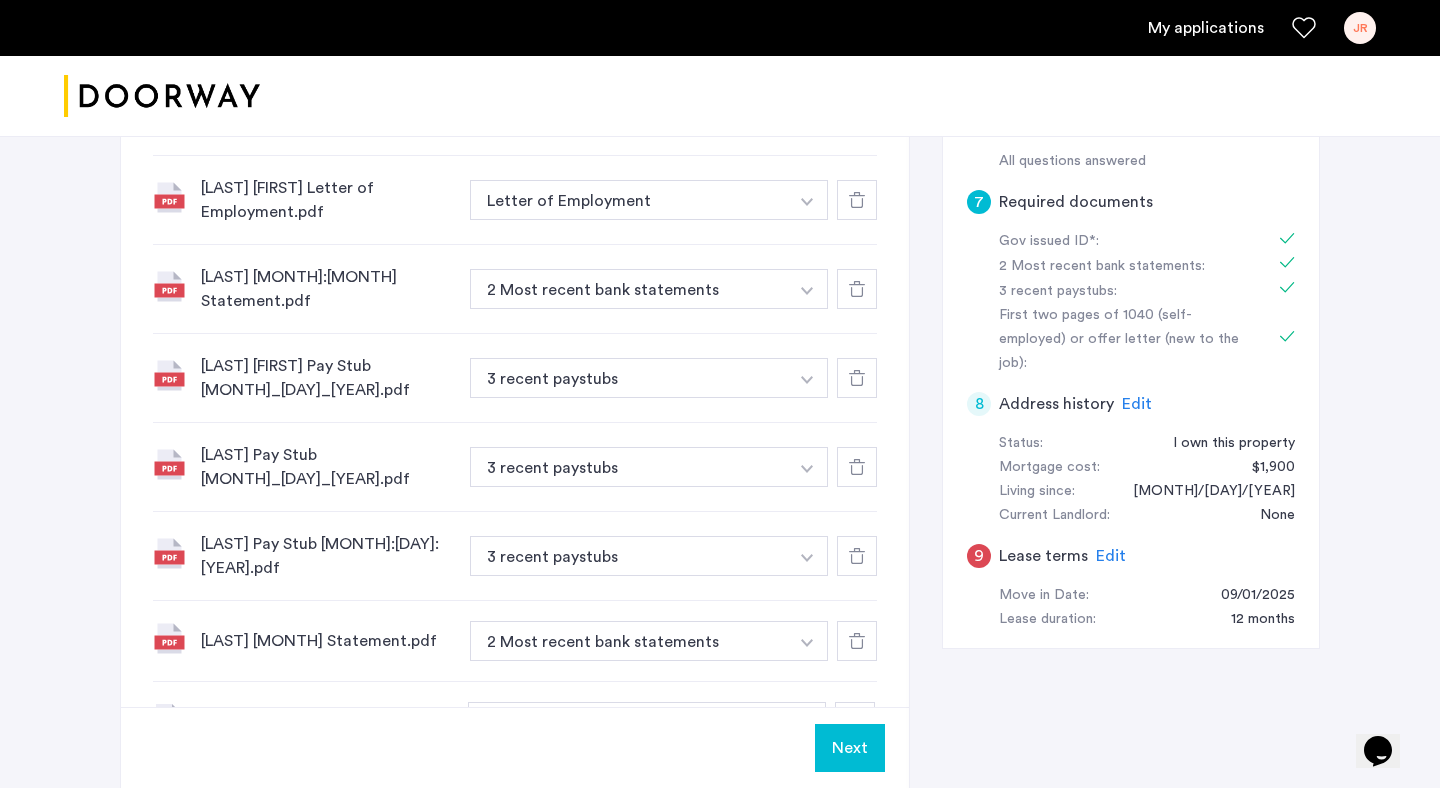 scroll, scrollTop: 858, scrollLeft: 0, axis: vertical 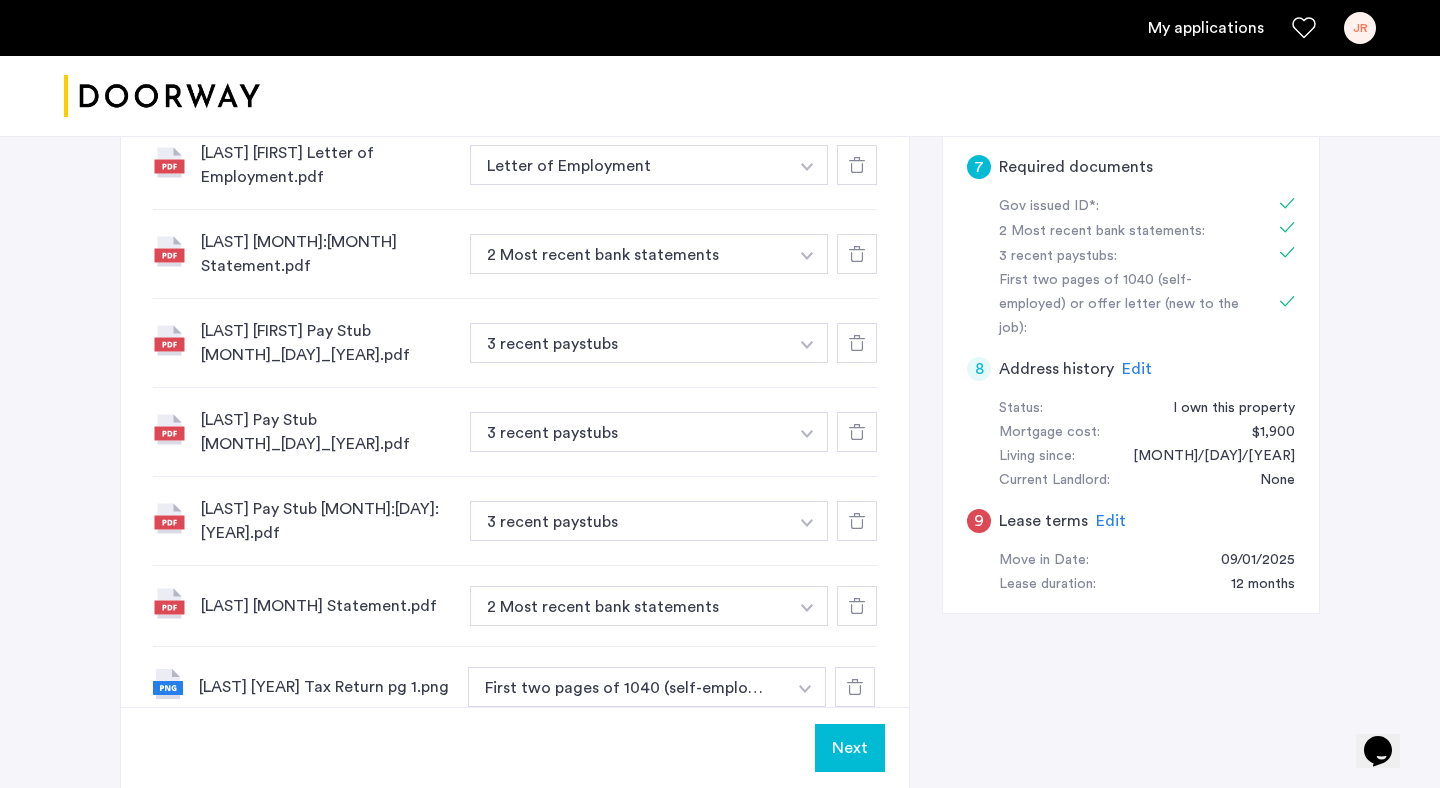 click on "Edit" 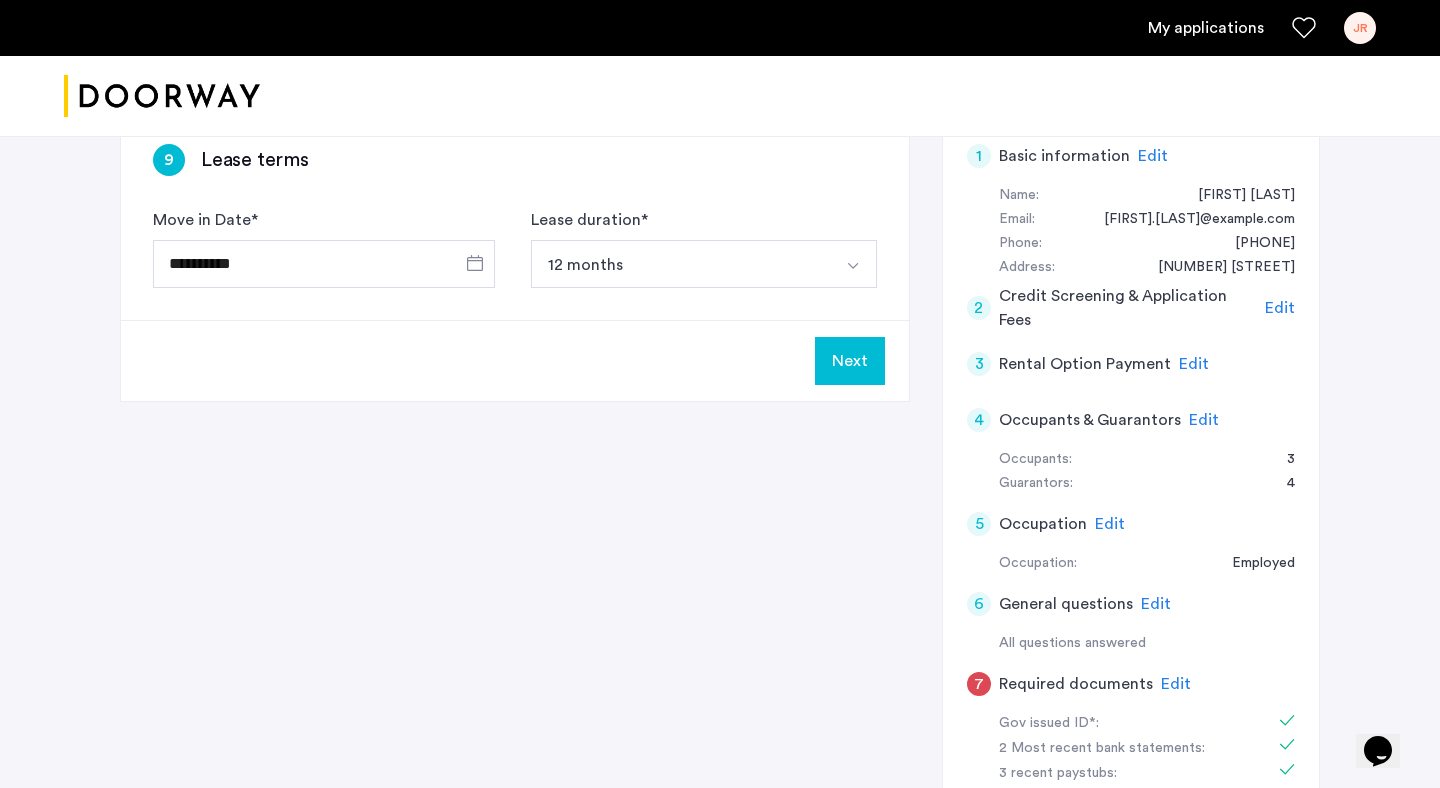scroll, scrollTop: 0, scrollLeft: 0, axis: both 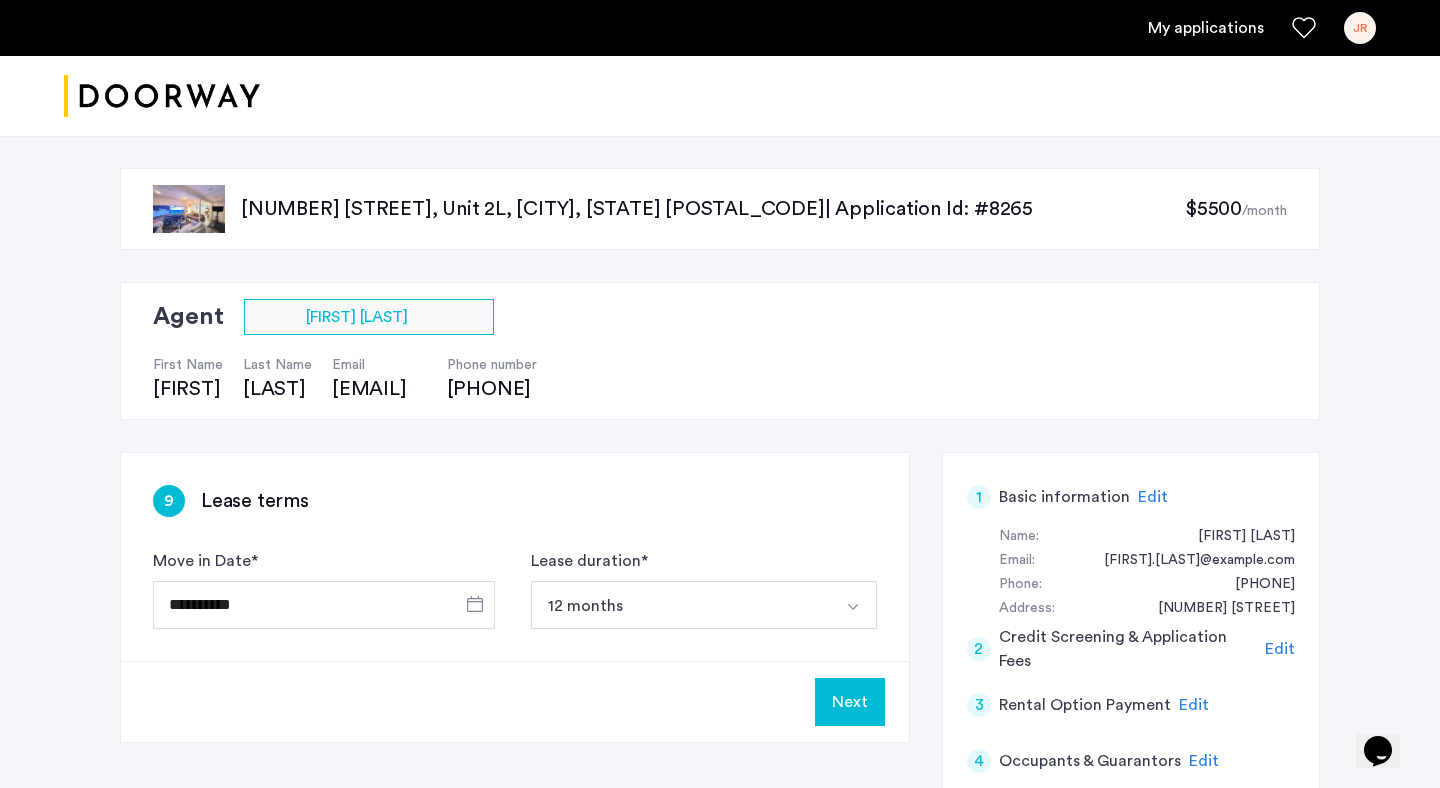 click on "Next" 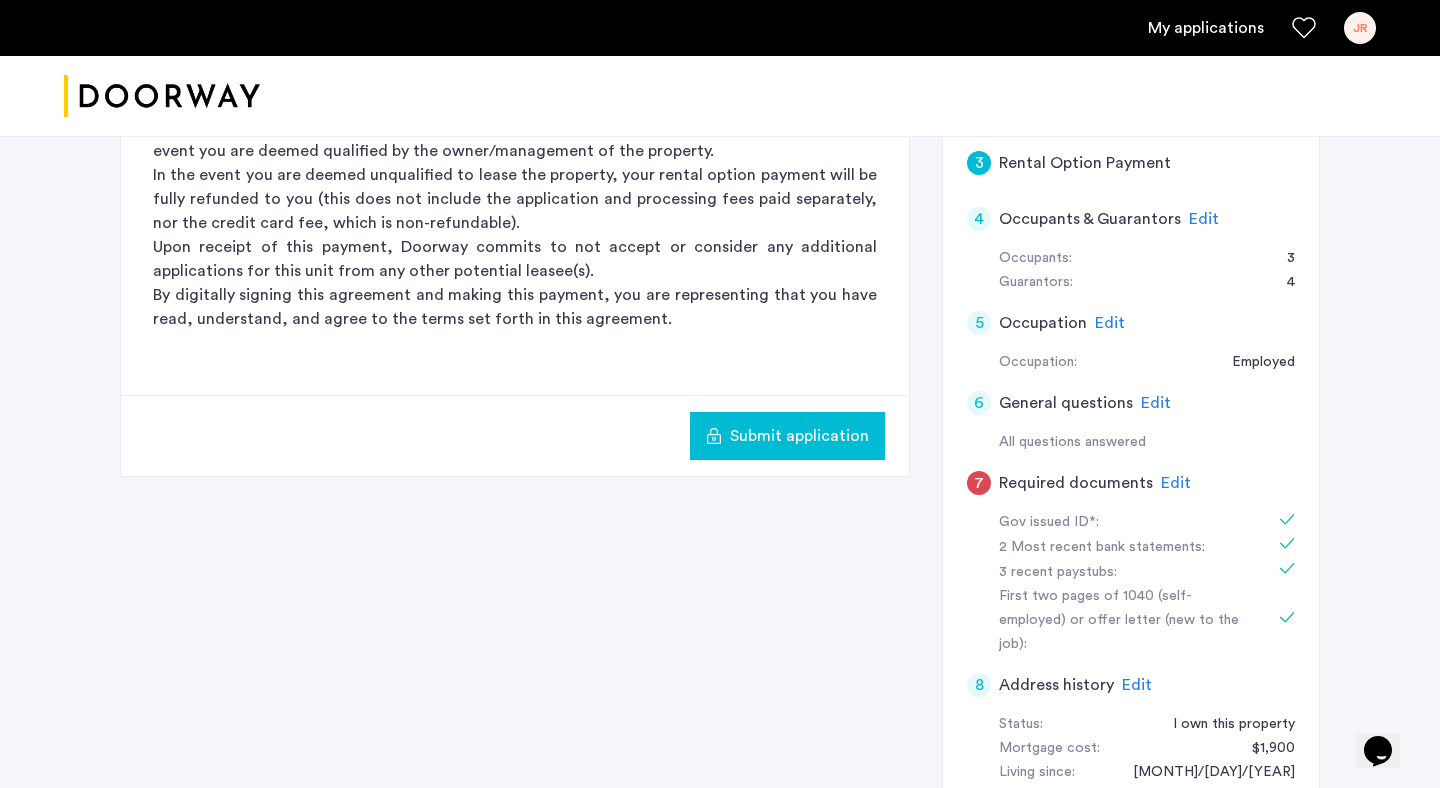 scroll, scrollTop: 555, scrollLeft: 0, axis: vertical 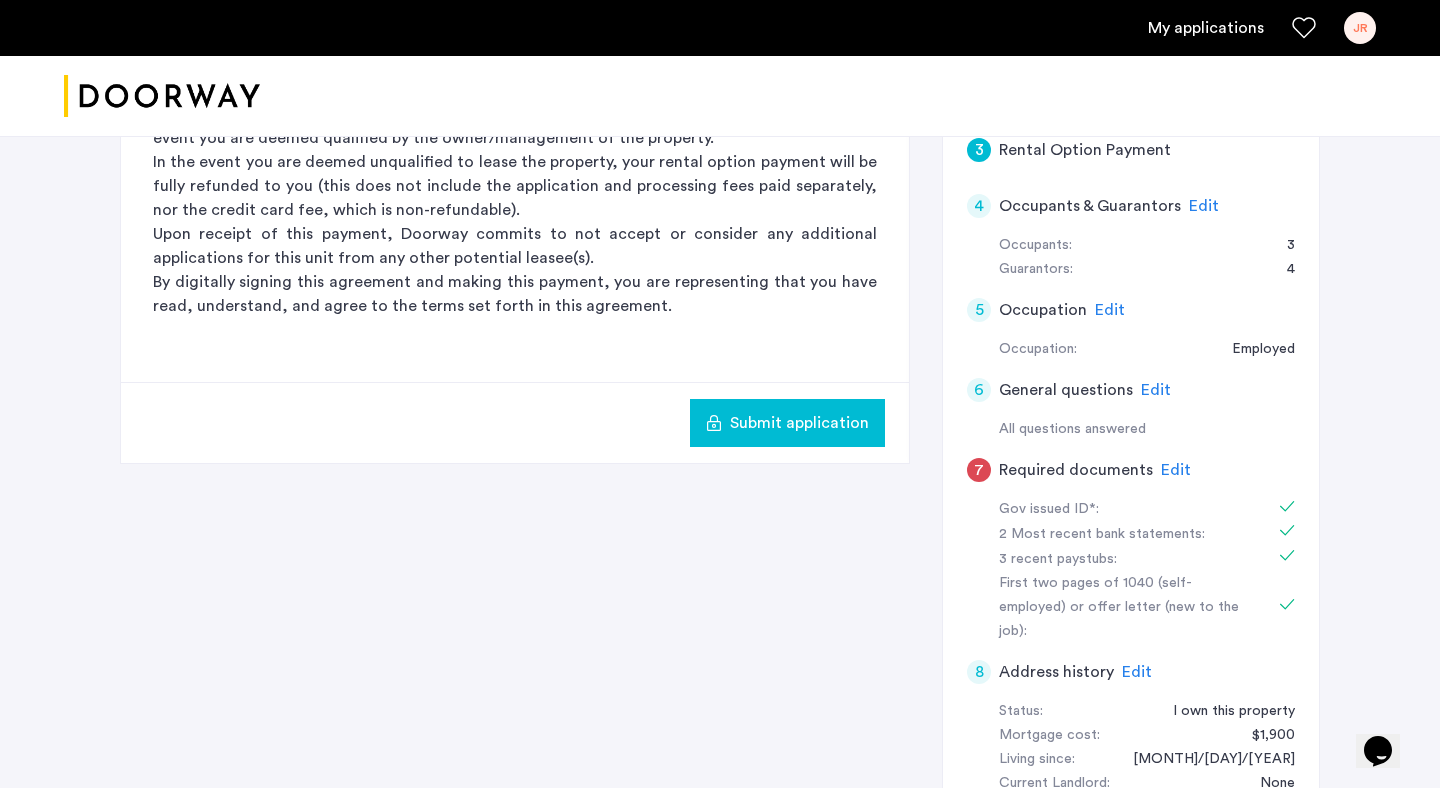 click on "Edit" 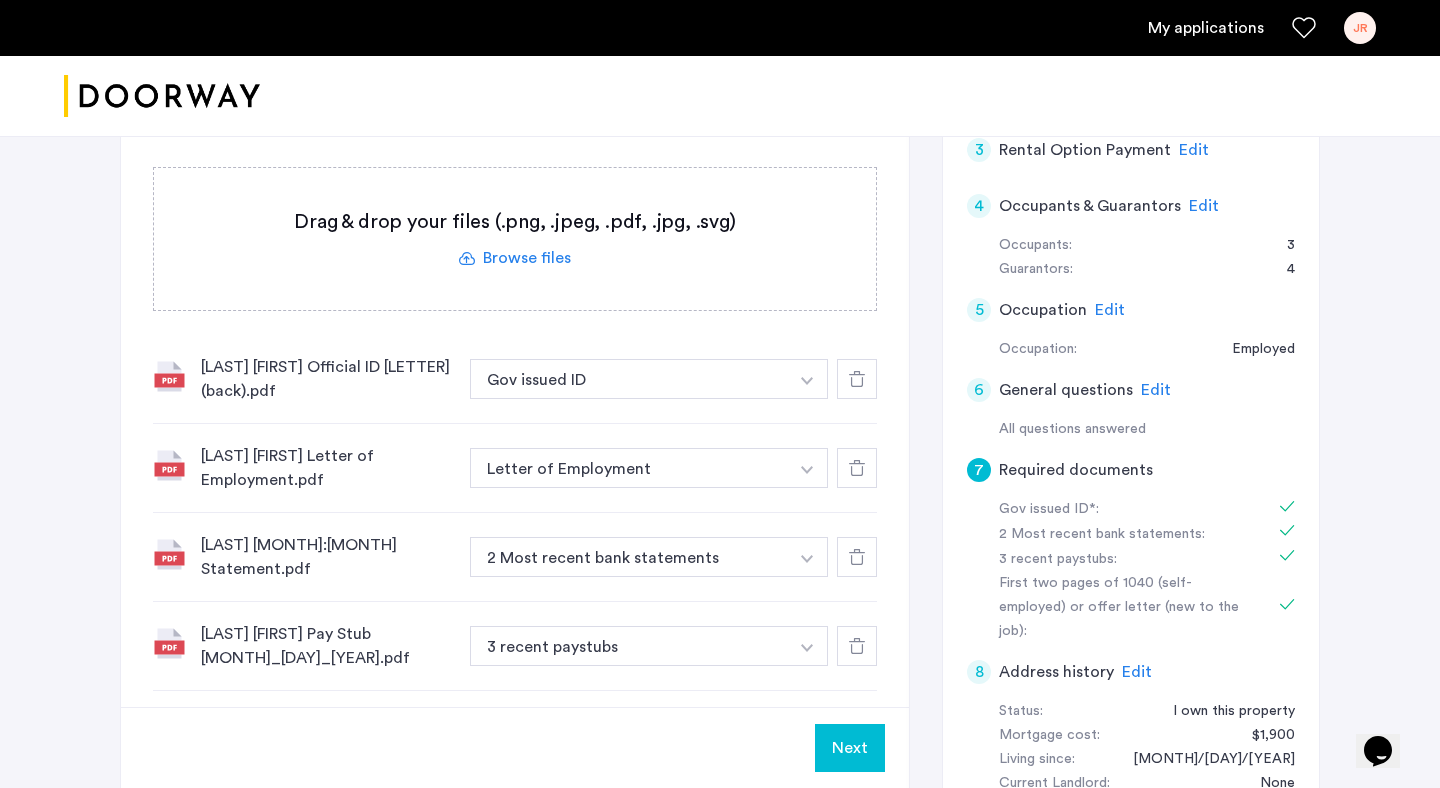 click on "Next" 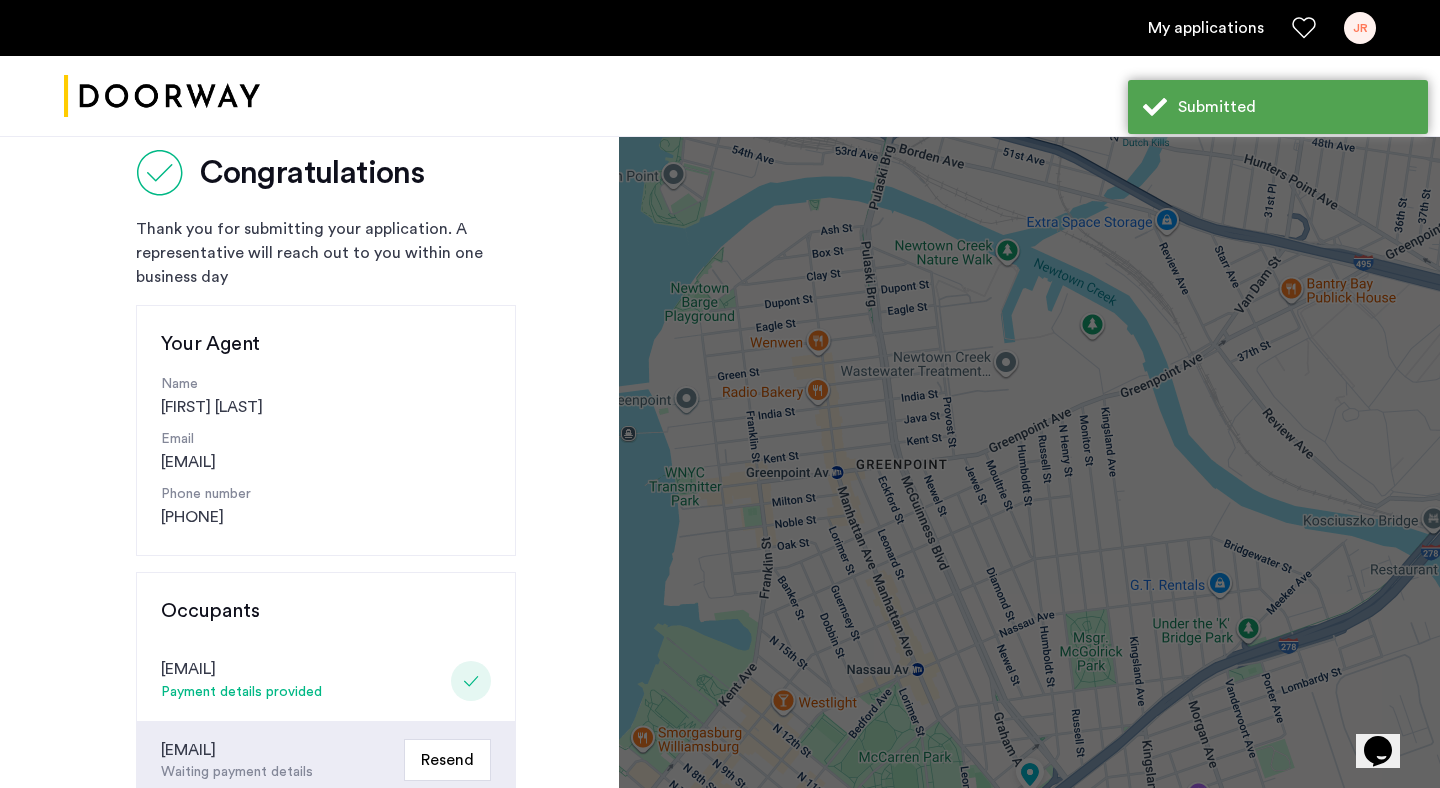 scroll, scrollTop: 0, scrollLeft: 0, axis: both 